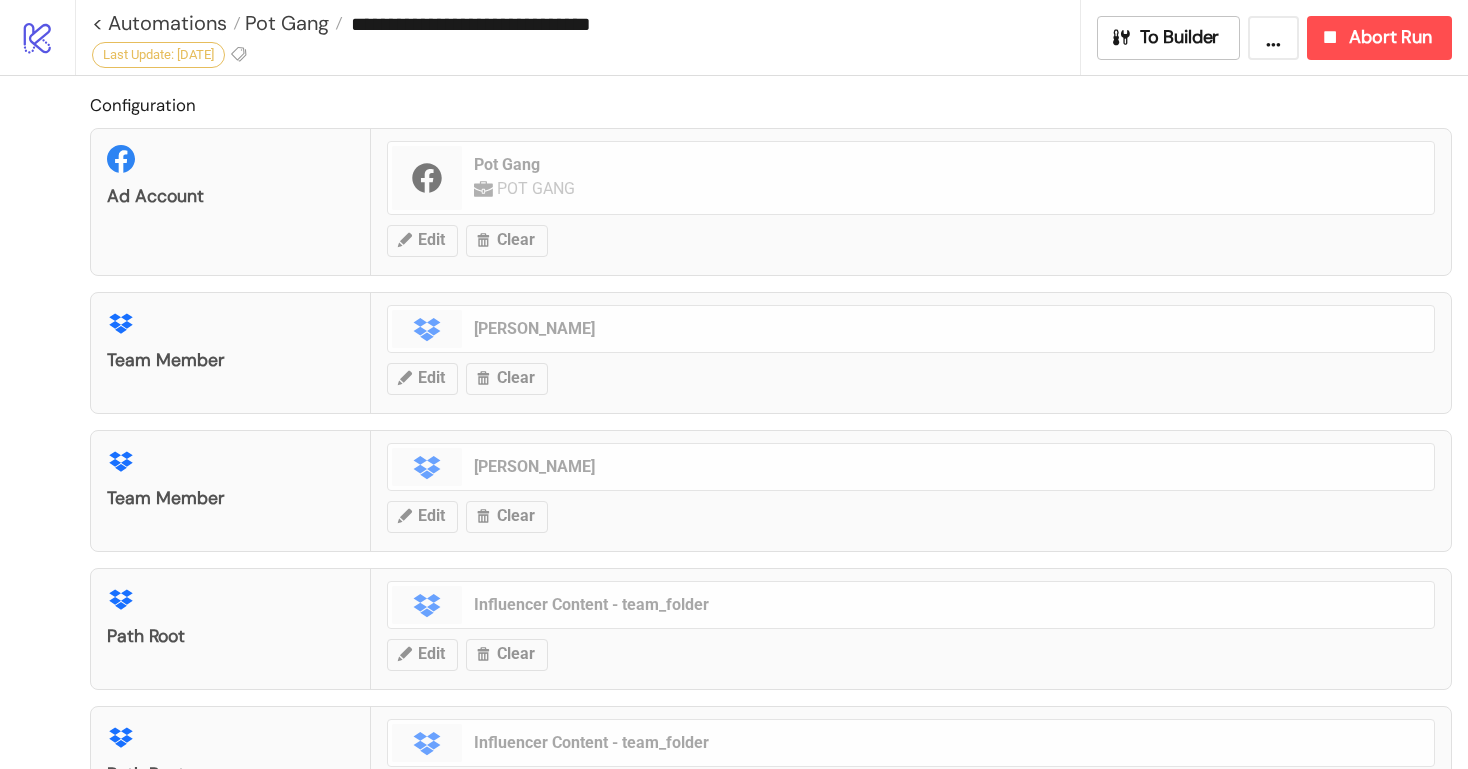 scroll, scrollTop: 0, scrollLeft: 0, axis: both 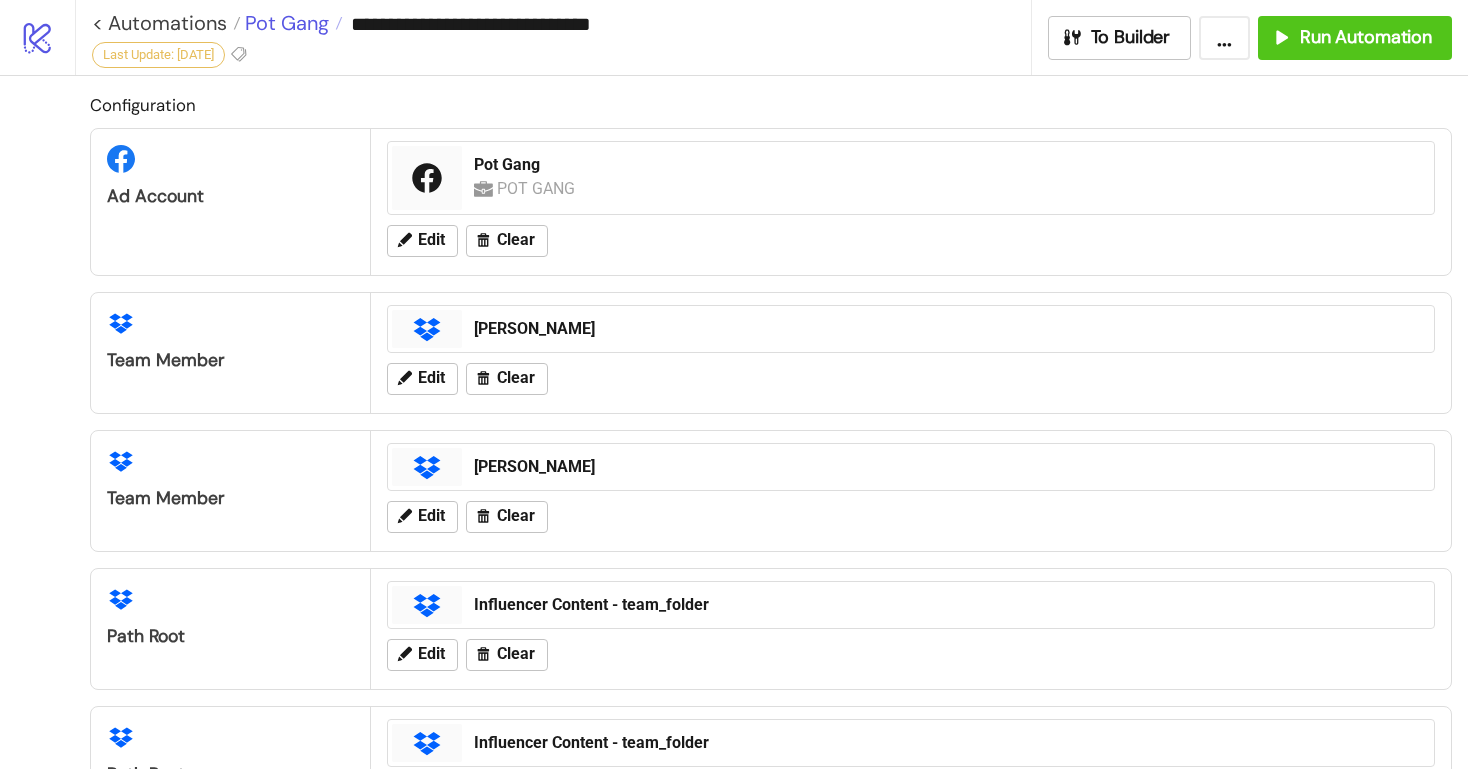 click on "Pot Gang" at bounding box center (284, 23) 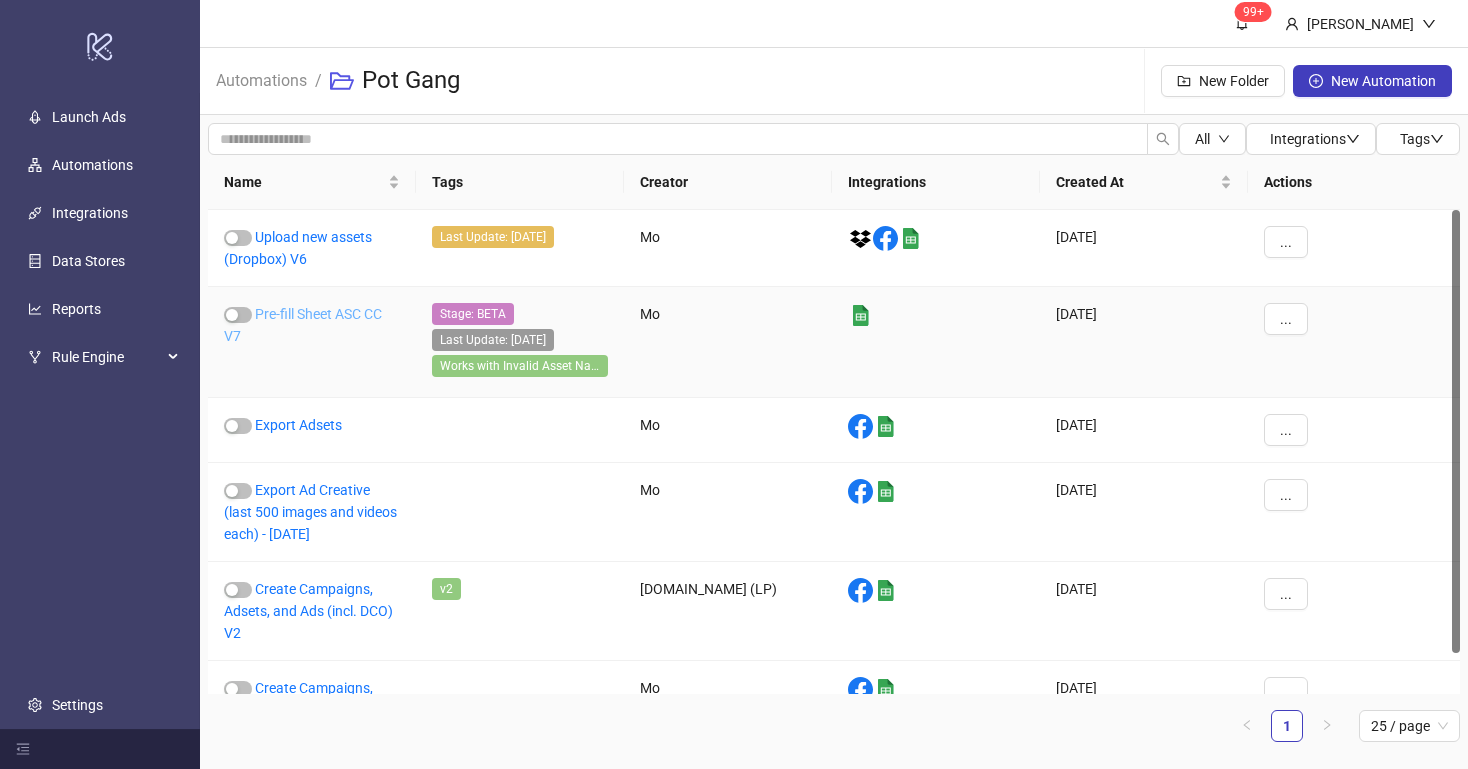 click on "Pre-fill Sheet ASC CC V7" at bounding box center (303, 325) 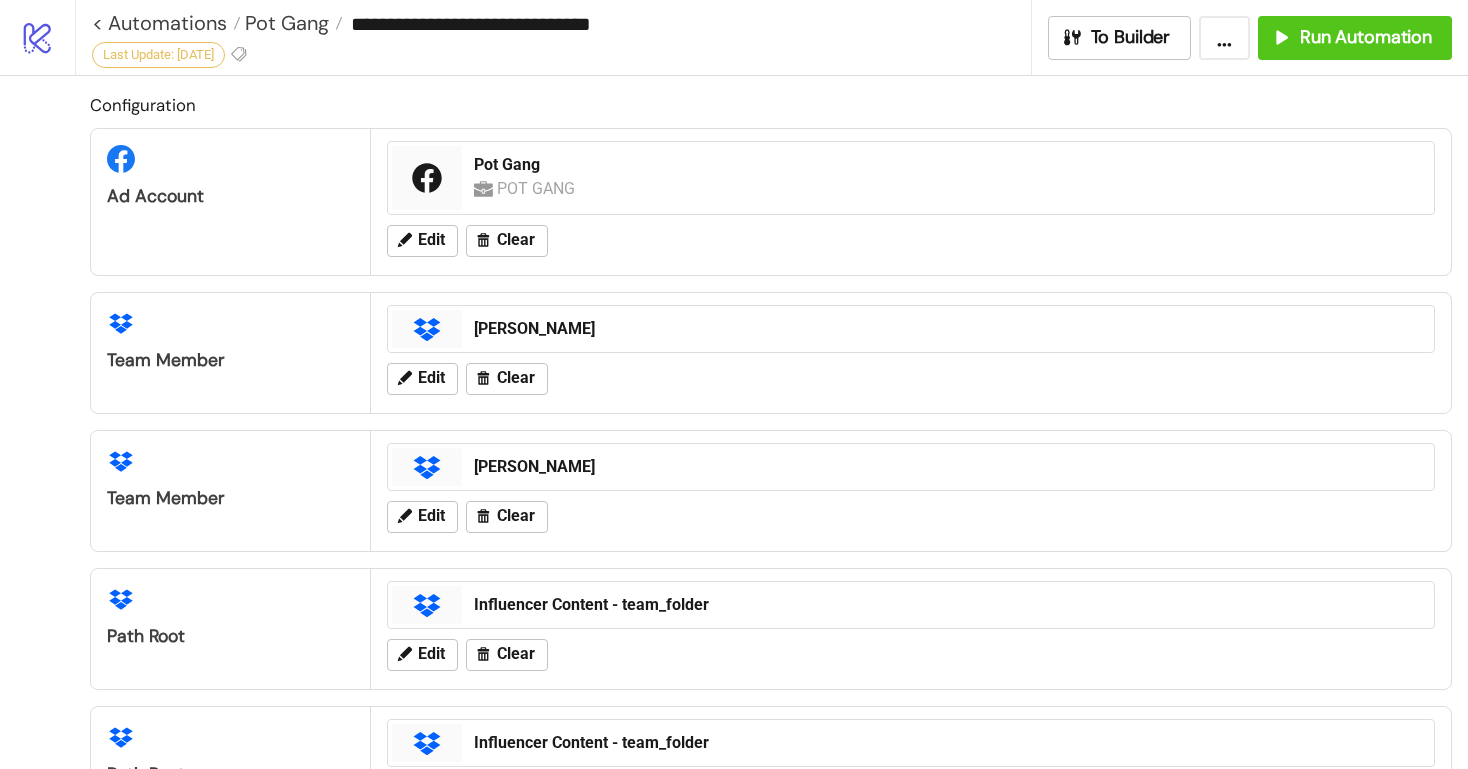 type on "**********" 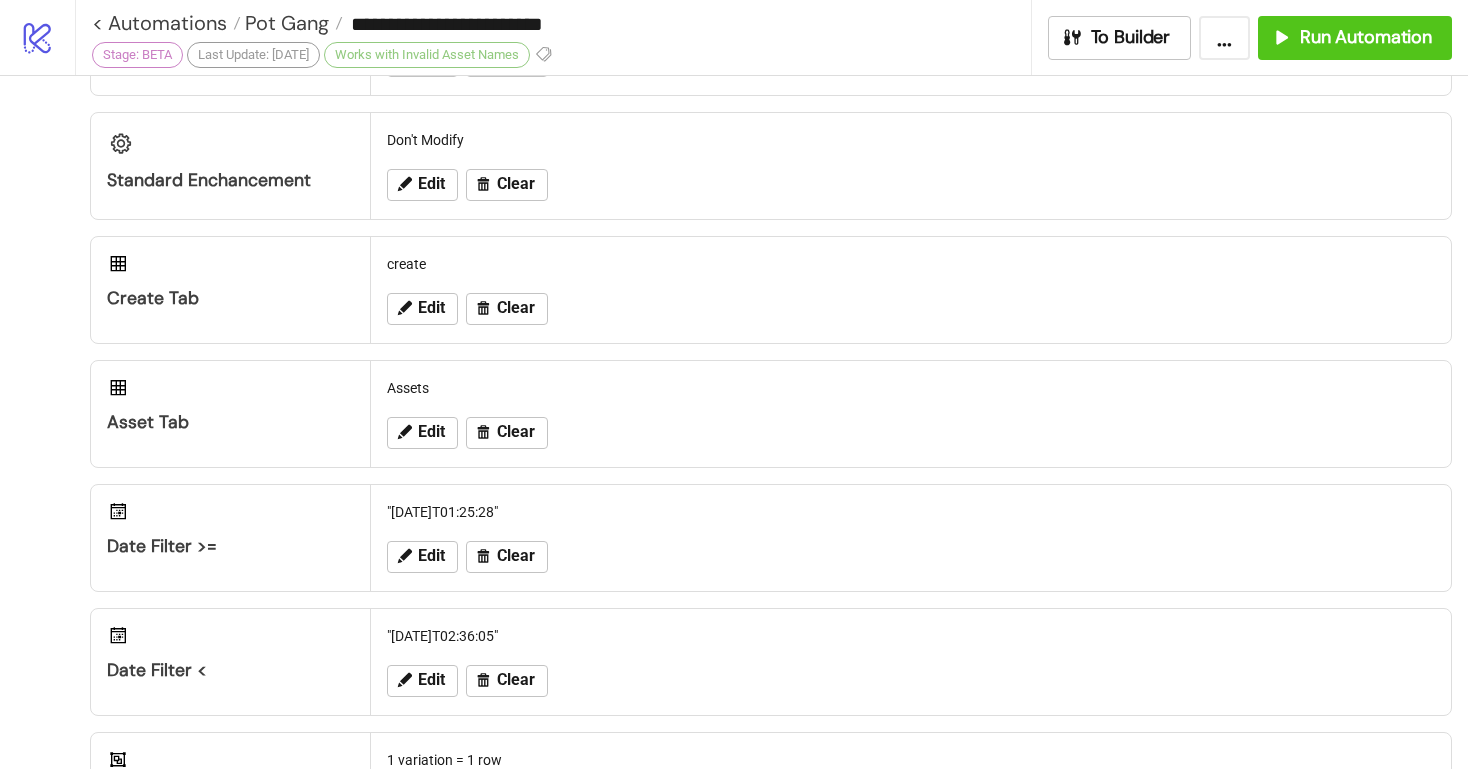 scroll, scrollTop: 178, scrollLeft: 0, axis: vertical 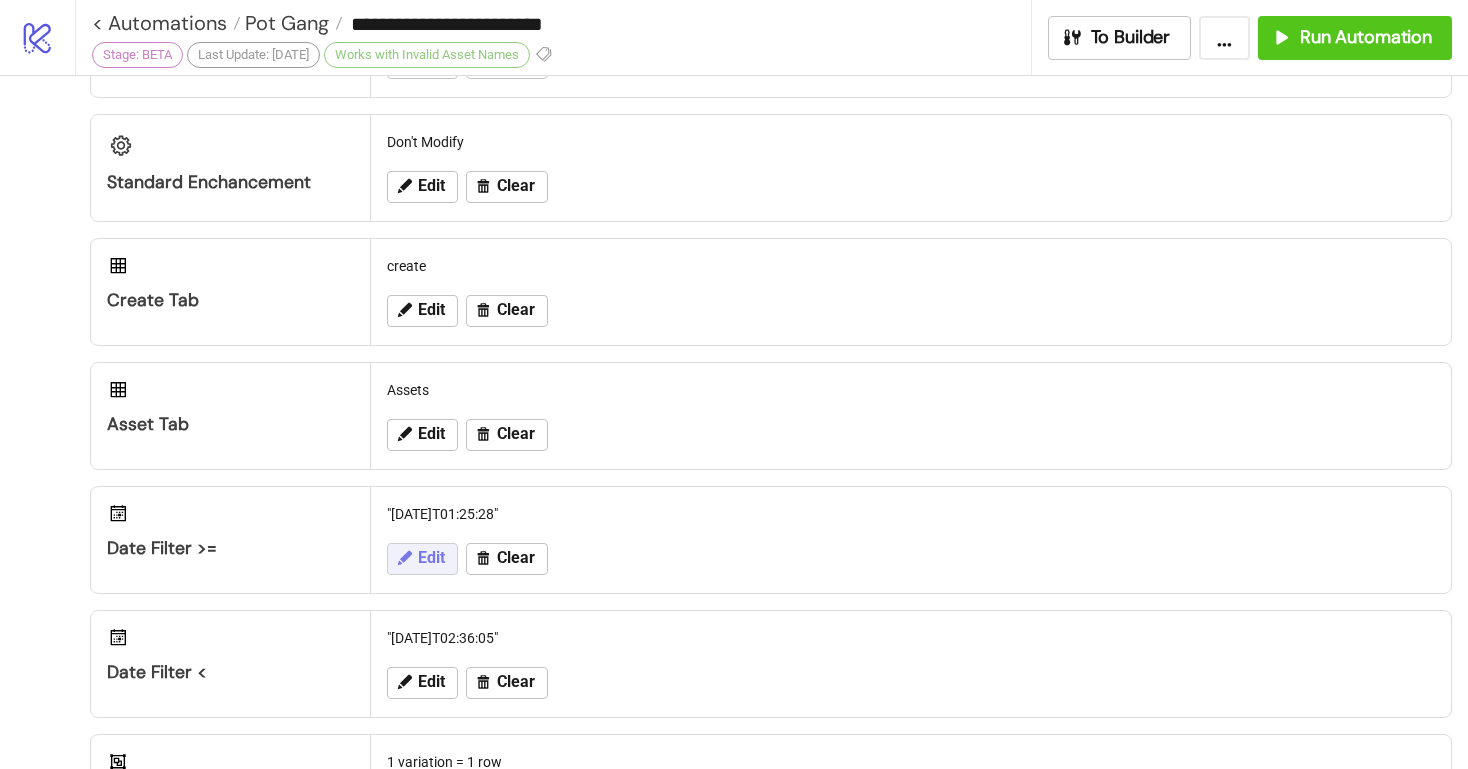 click on "Edit" at bounding box center [431, 558] 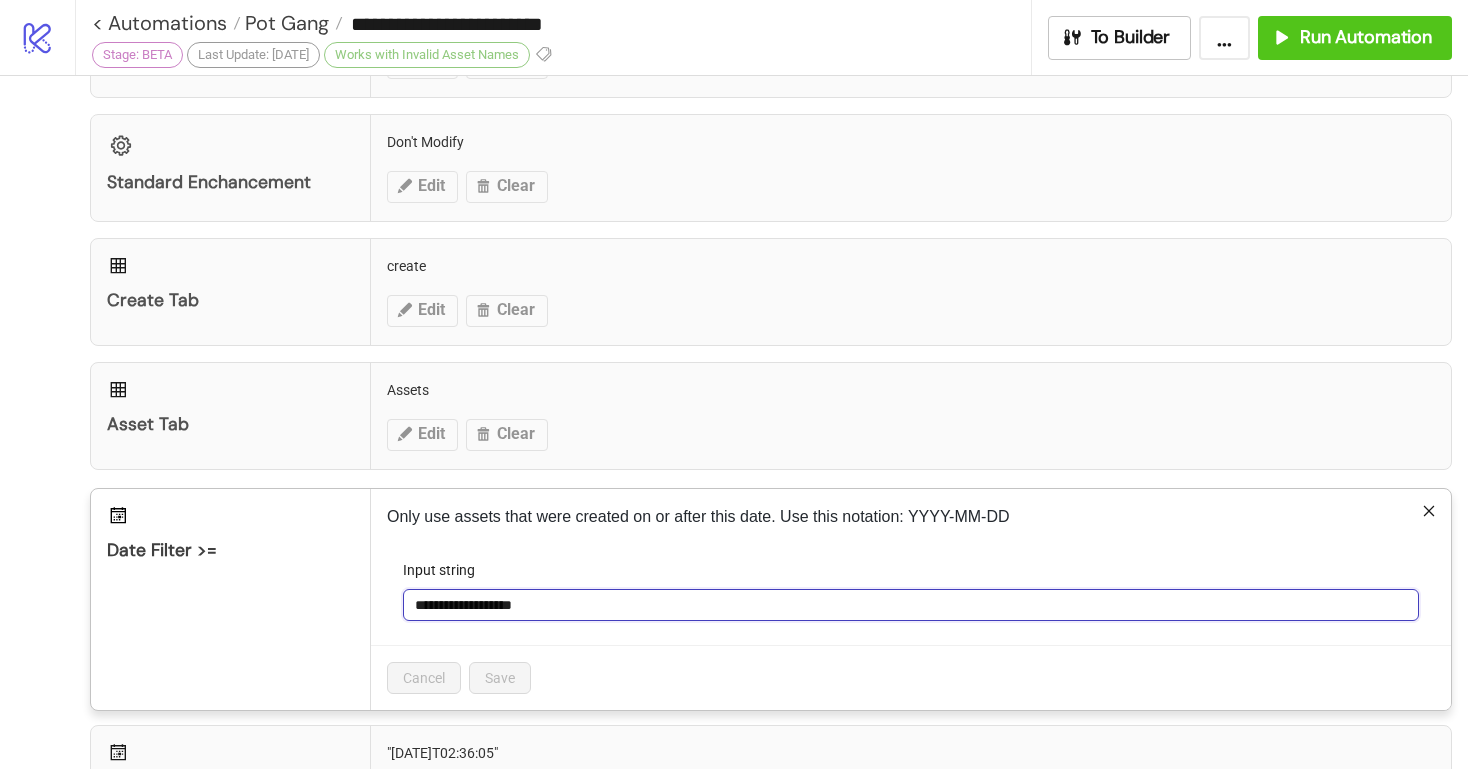 click on "**********" at bounding box center [911, 605] 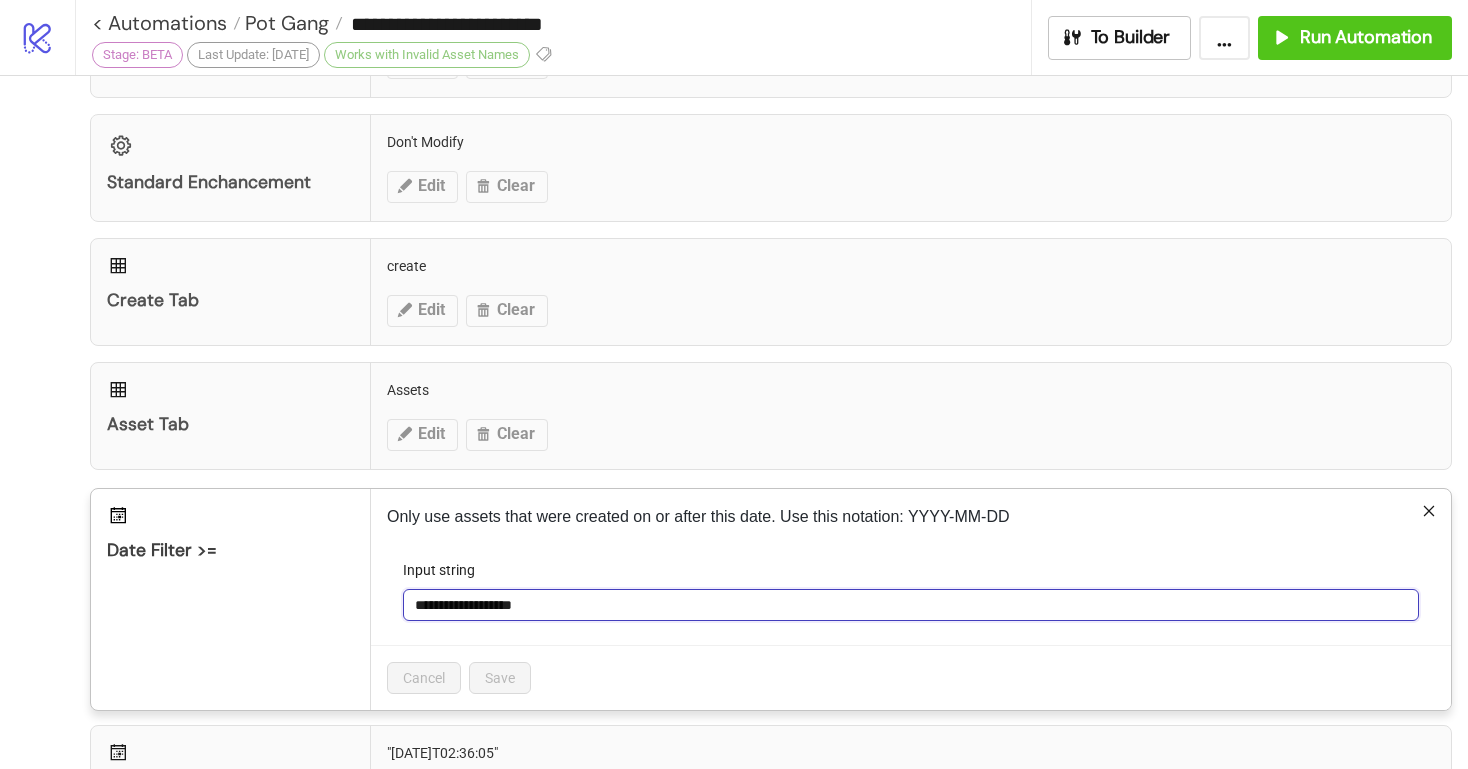 drag, startPoint x: 545, startPoint y: 605, endPoint x: 475, endPoint y: 602, distance: 70.064255 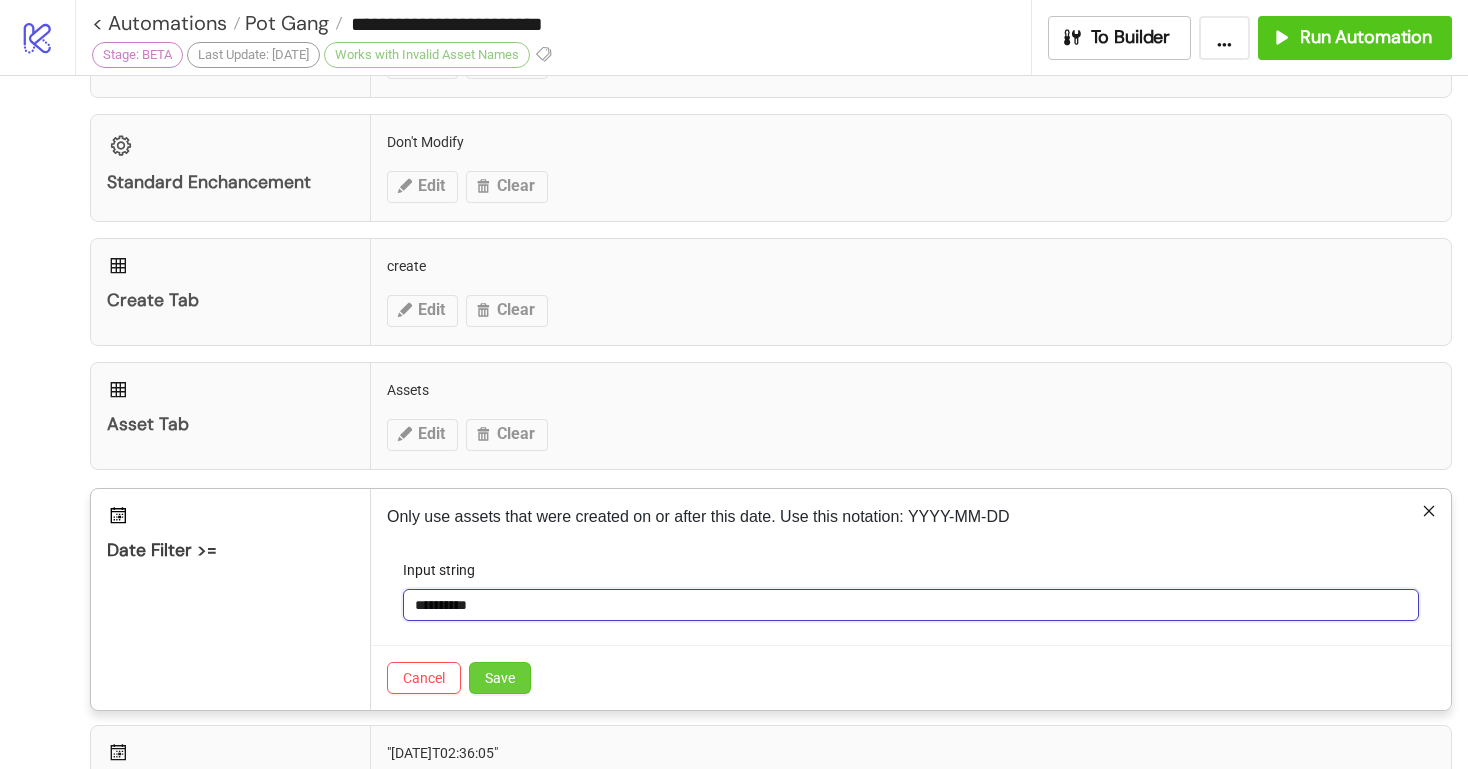type on "**********" 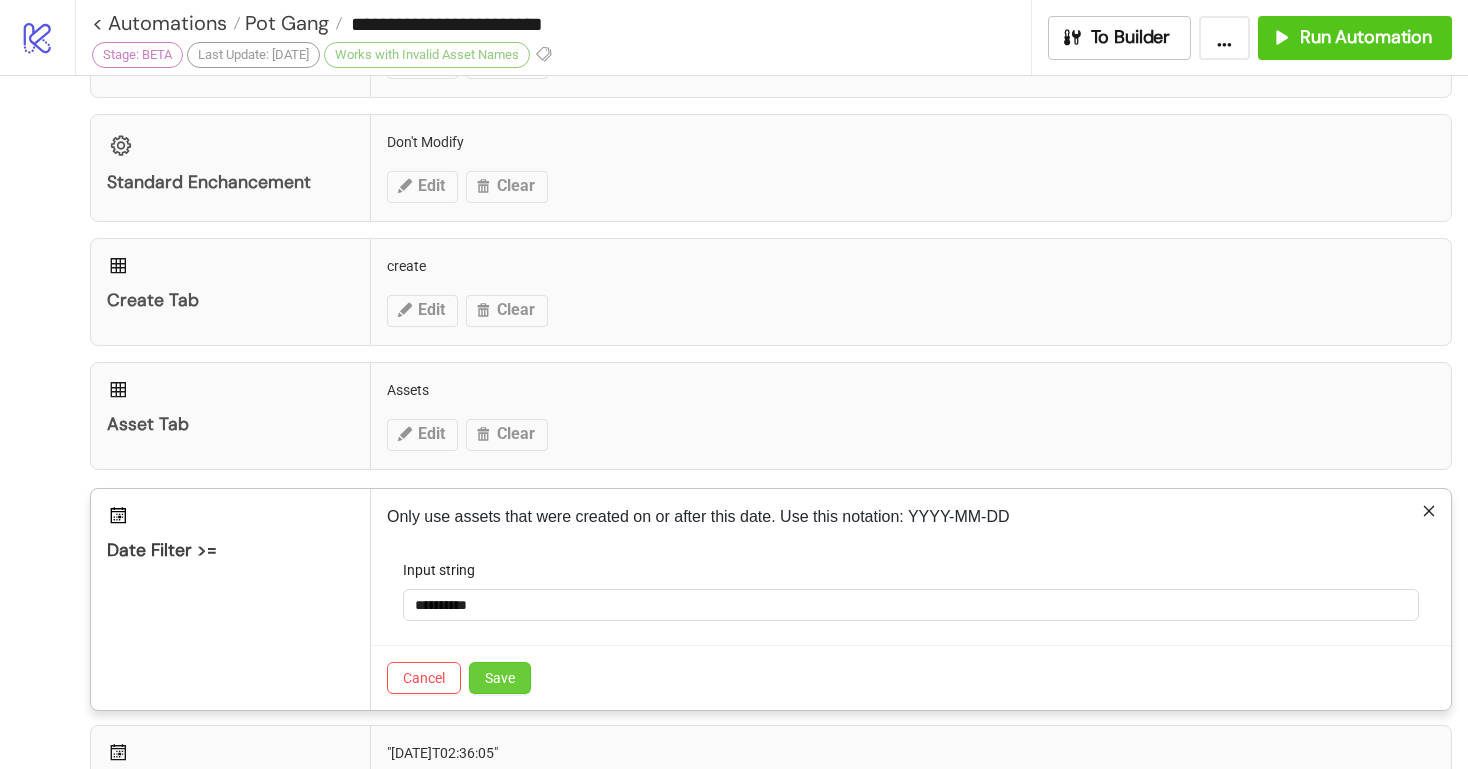 click on "Save" at bounding box center [500, 678] 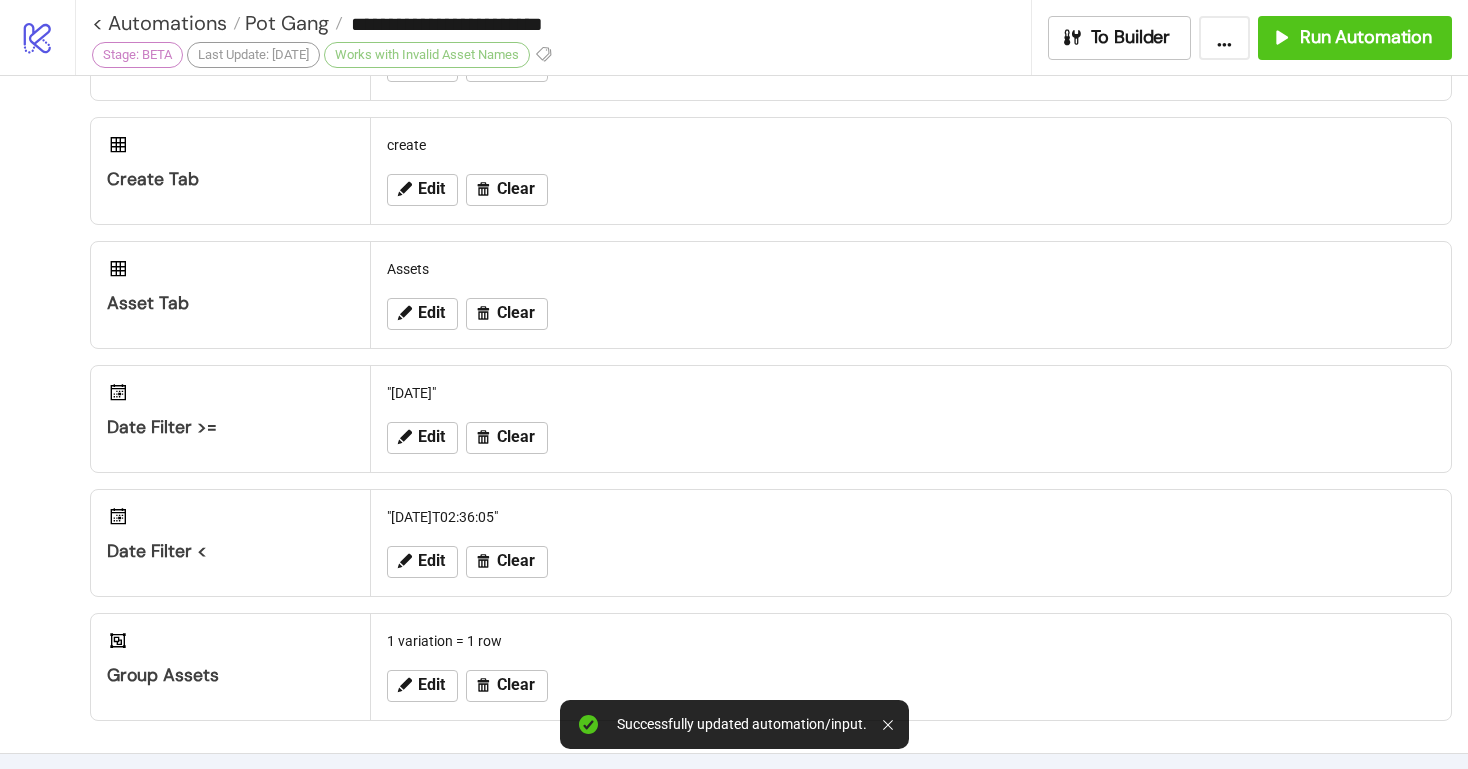 scroll, scrollTop: 378, scrollLeft: 0, axis: vertical 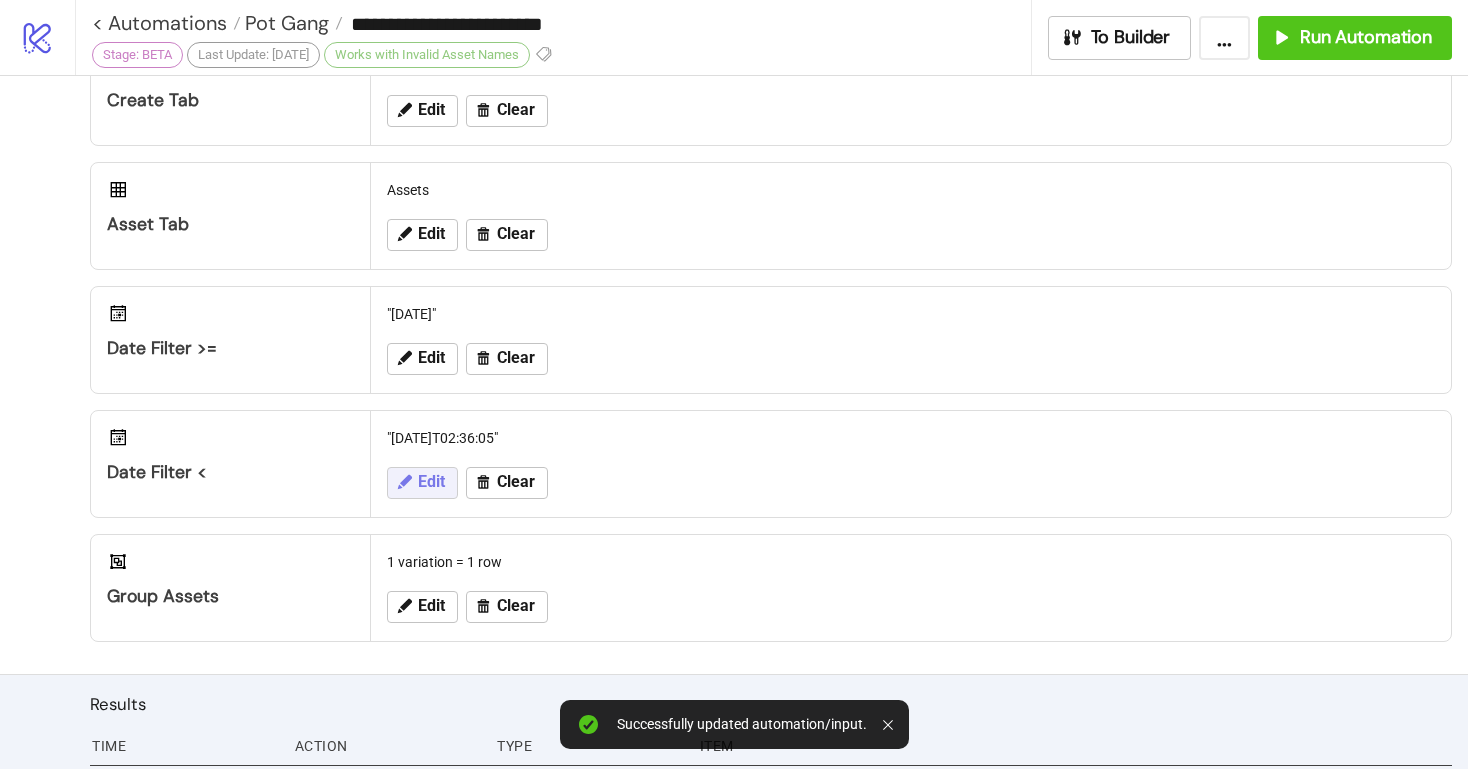 click on "Edit" at bounding box center (431, 482) 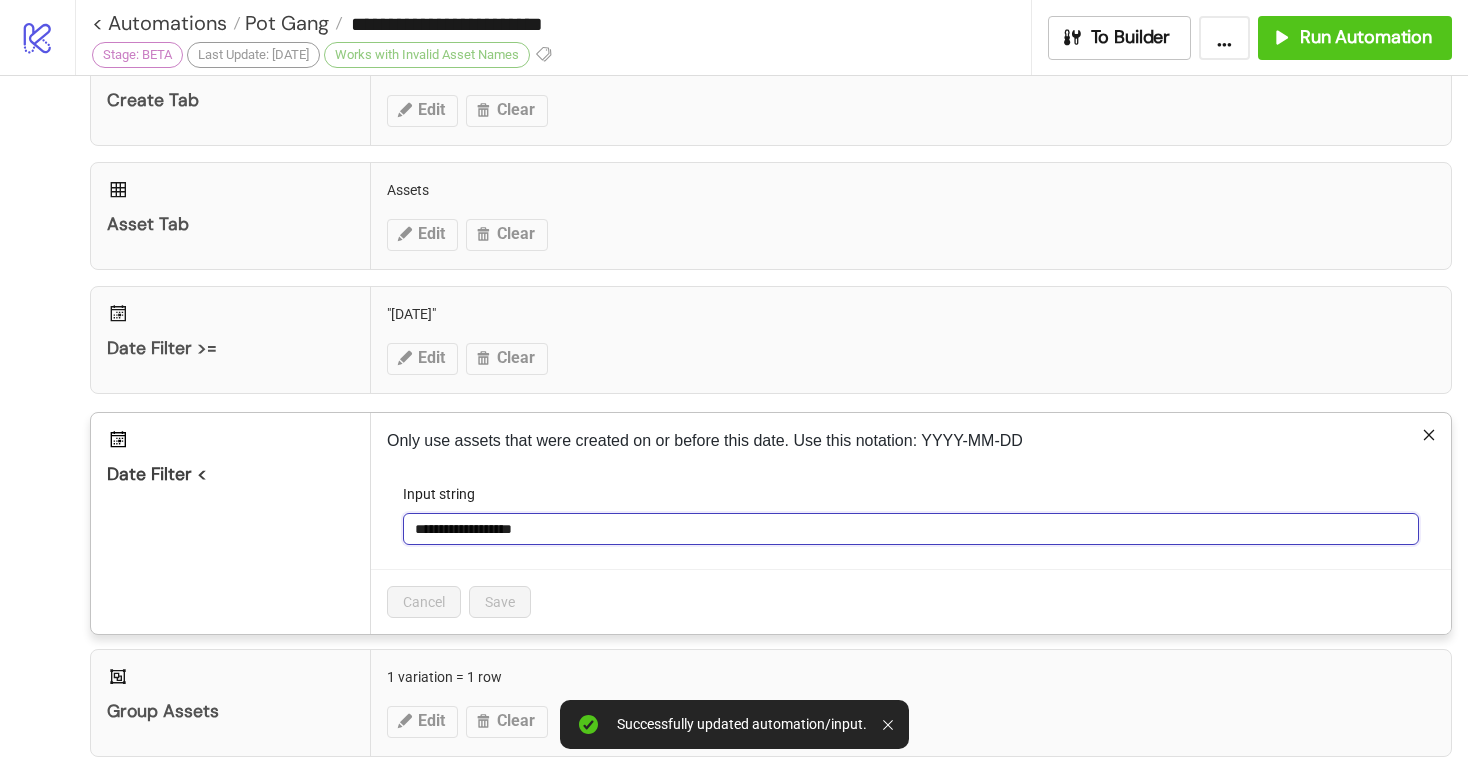 drag, startPoint x: 564, startPoint y: 529, endPoint x: 475, endPoint y: 530, distance: 89.005615 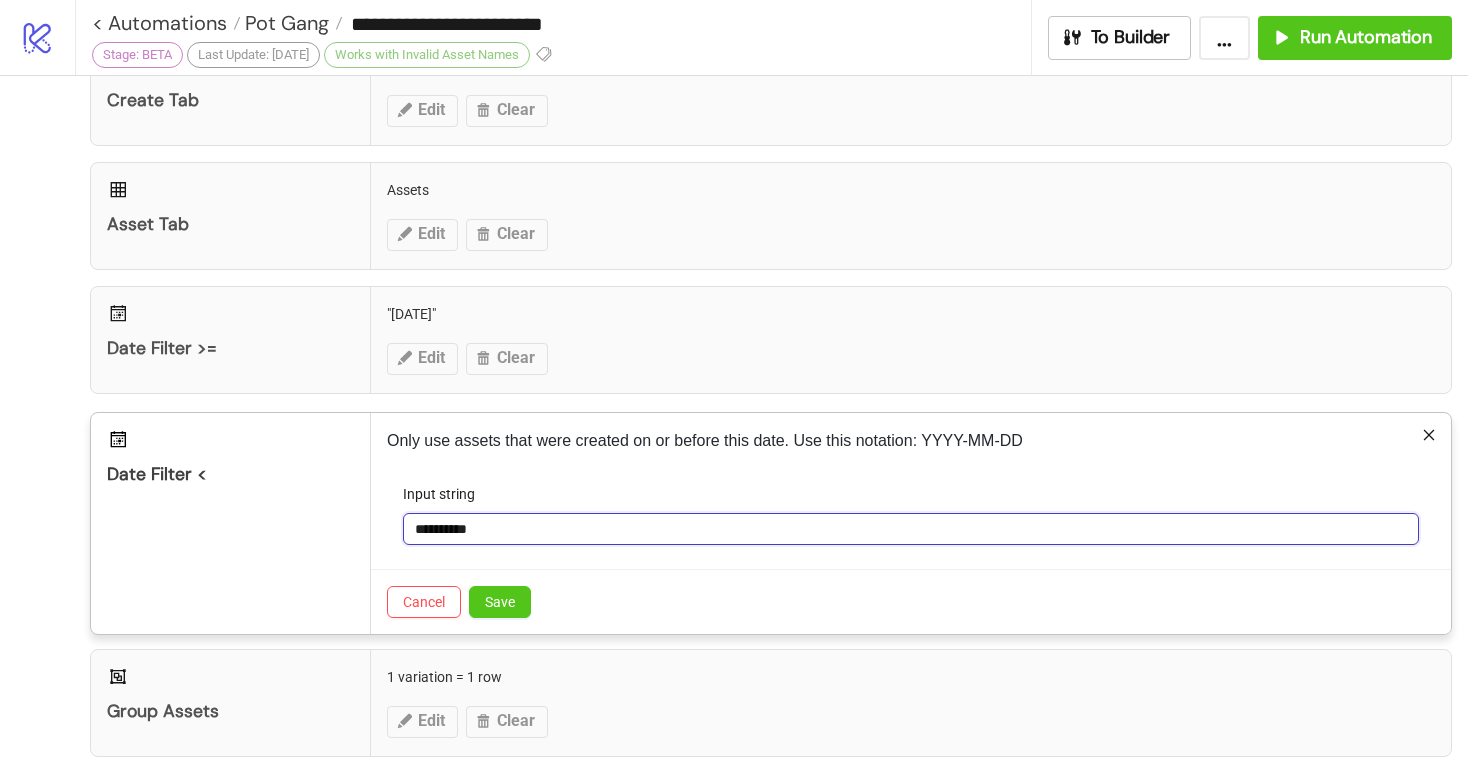 click on "**********" at bounding box center [911, 529] 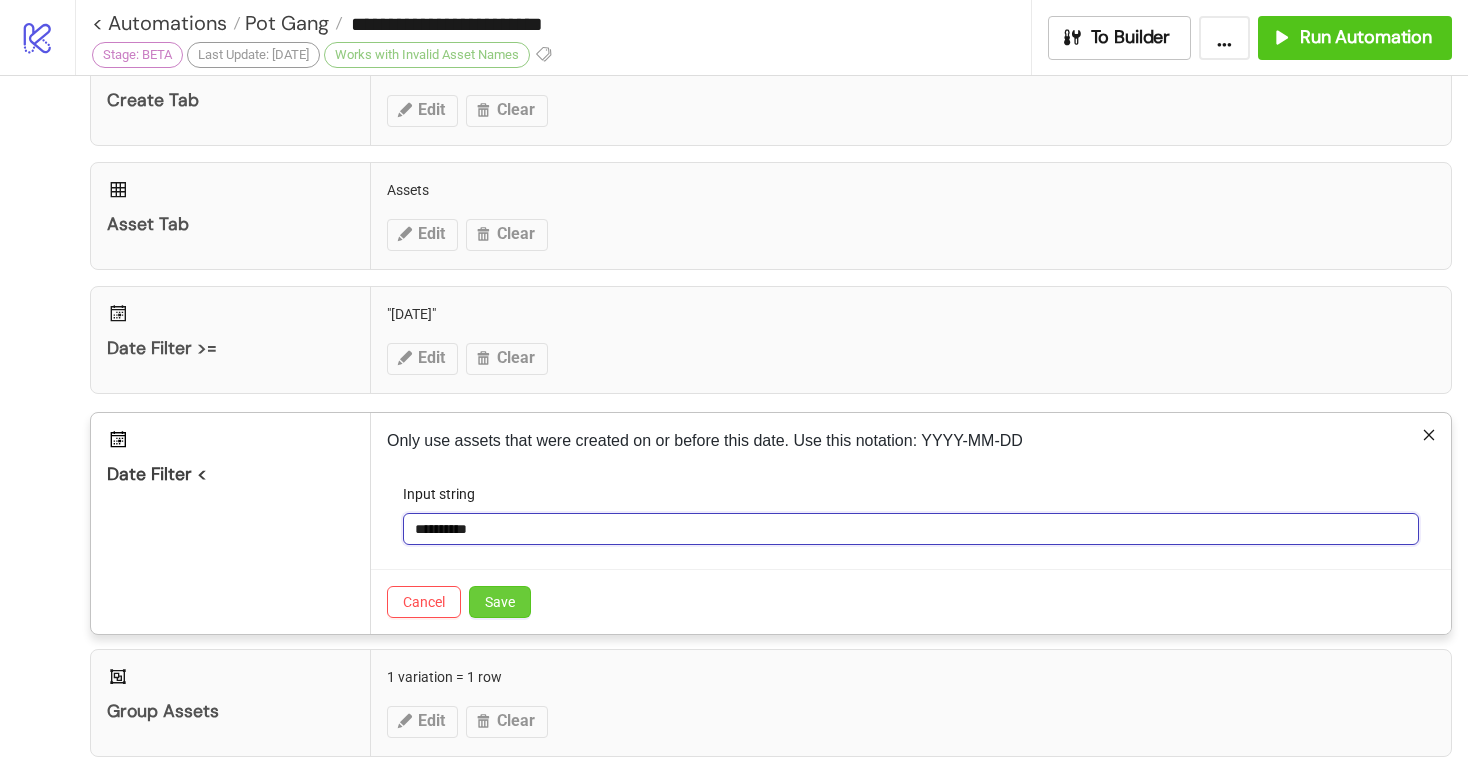 type on "**********" 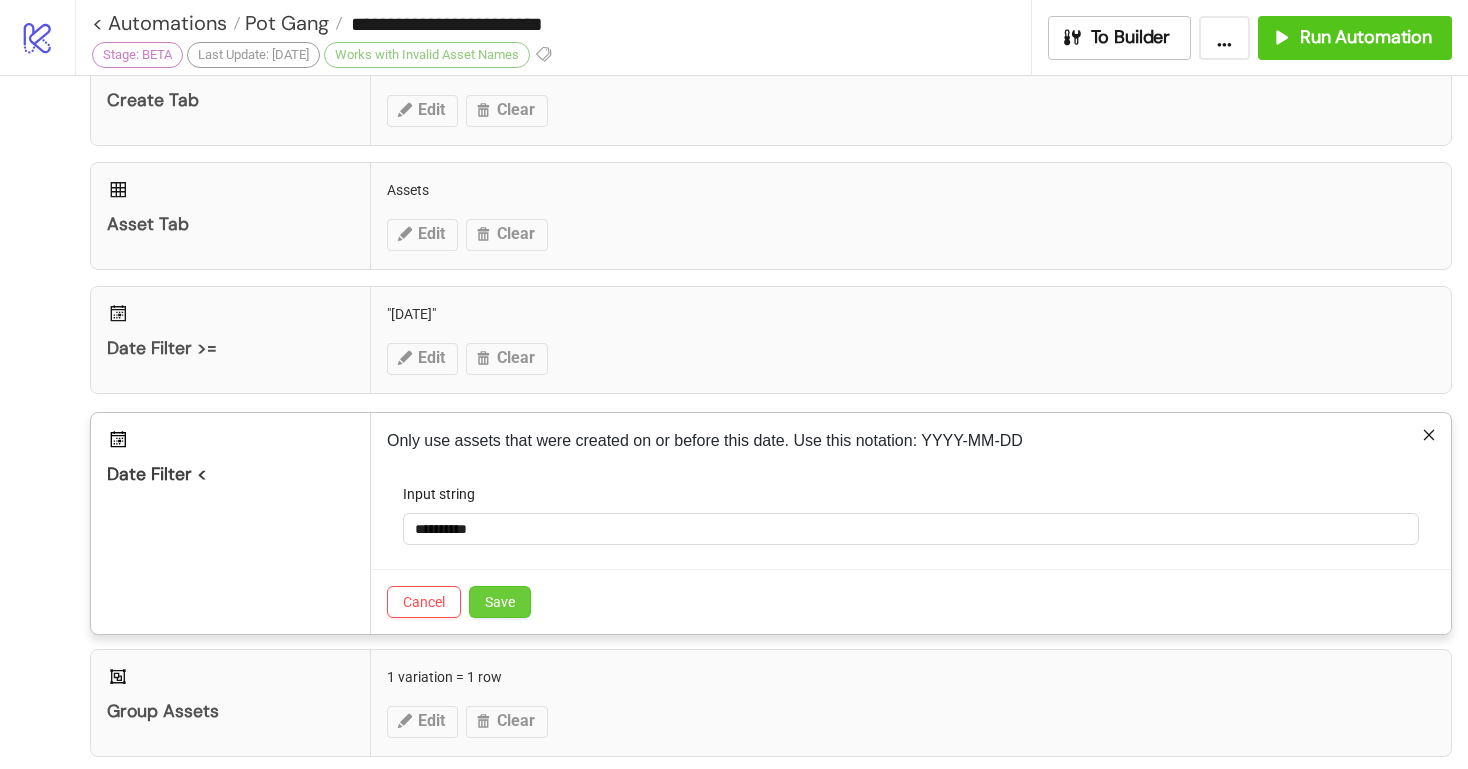 click on "Save" at bounding box center (500, 602) 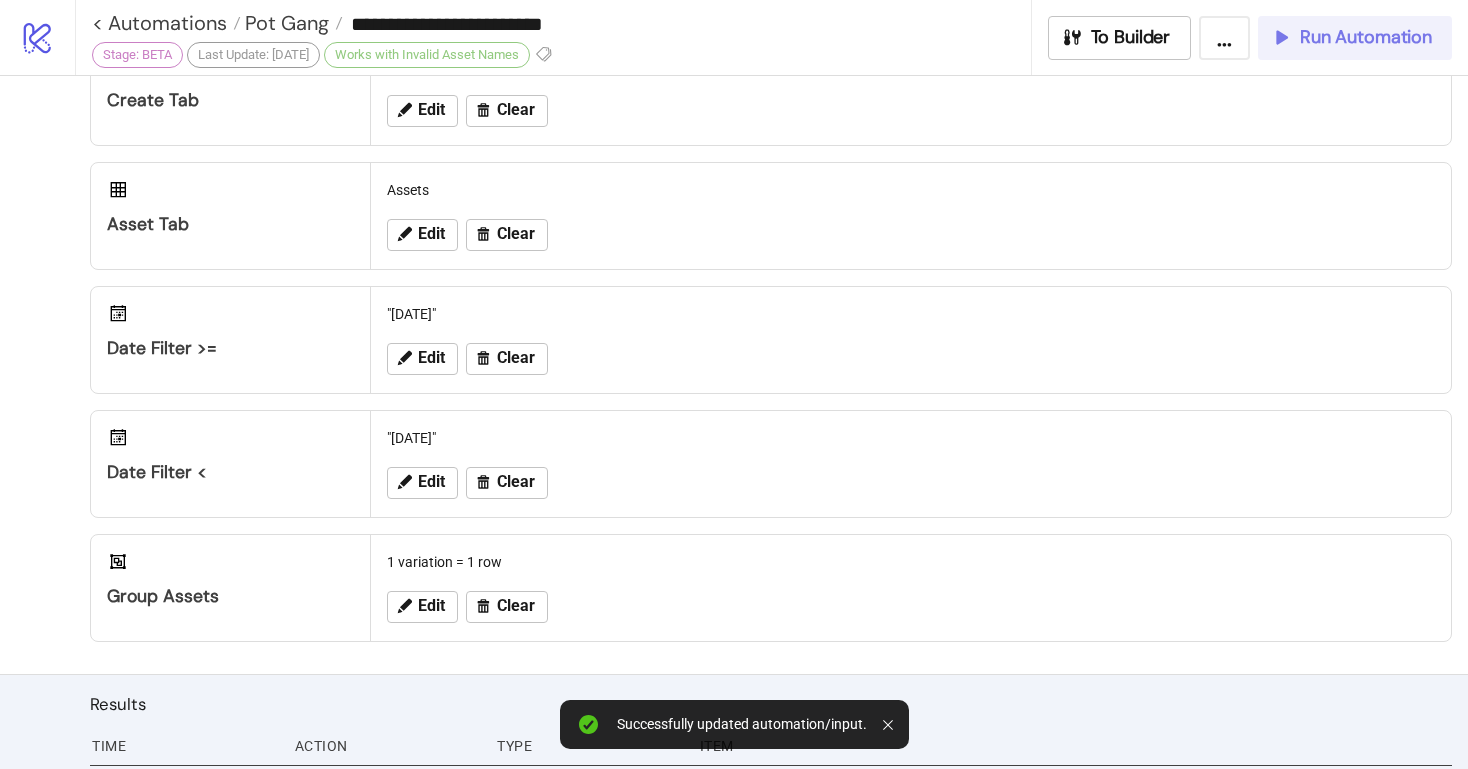 click on "Run Automation" at bounding box center (1355, 38) 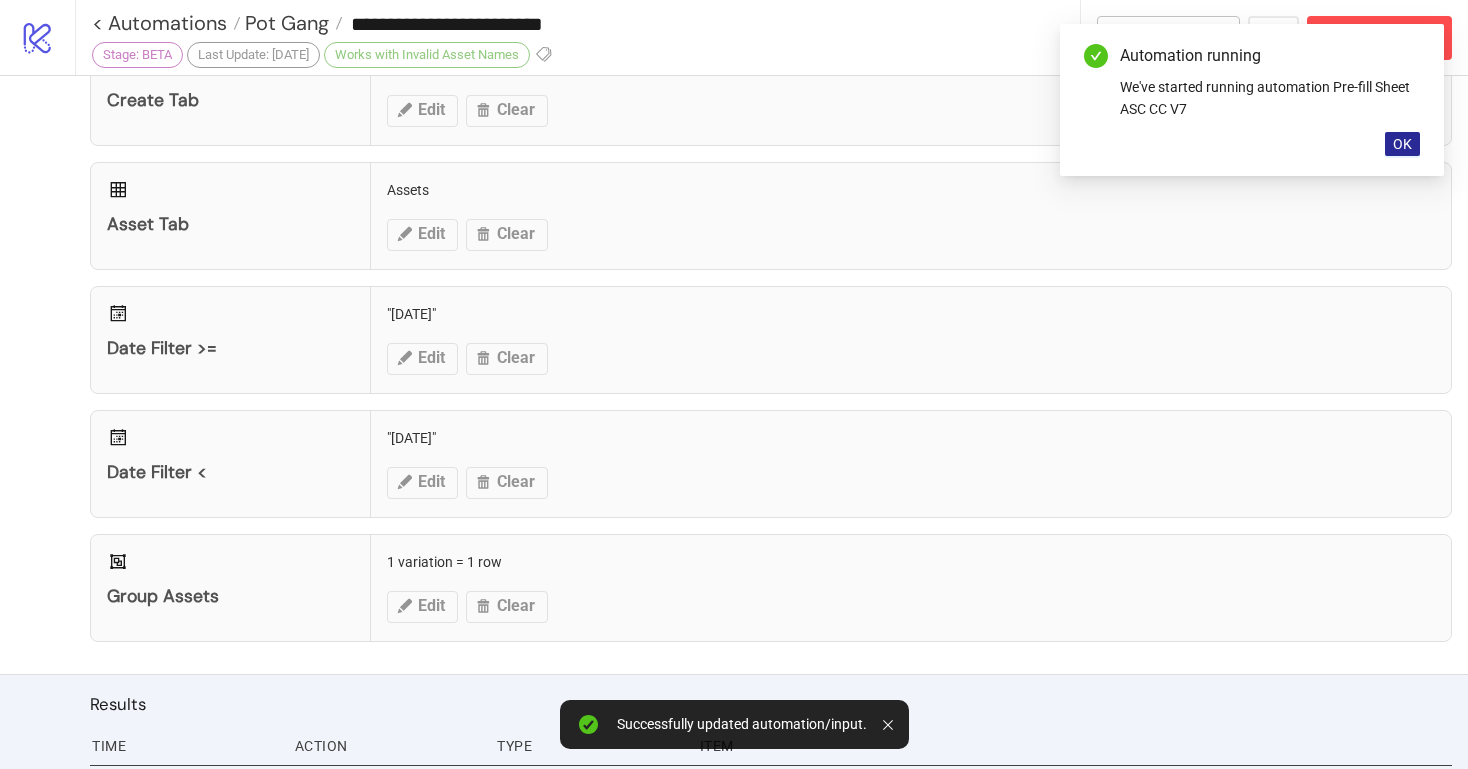click on "OK" at bounding box center [1402, 144] 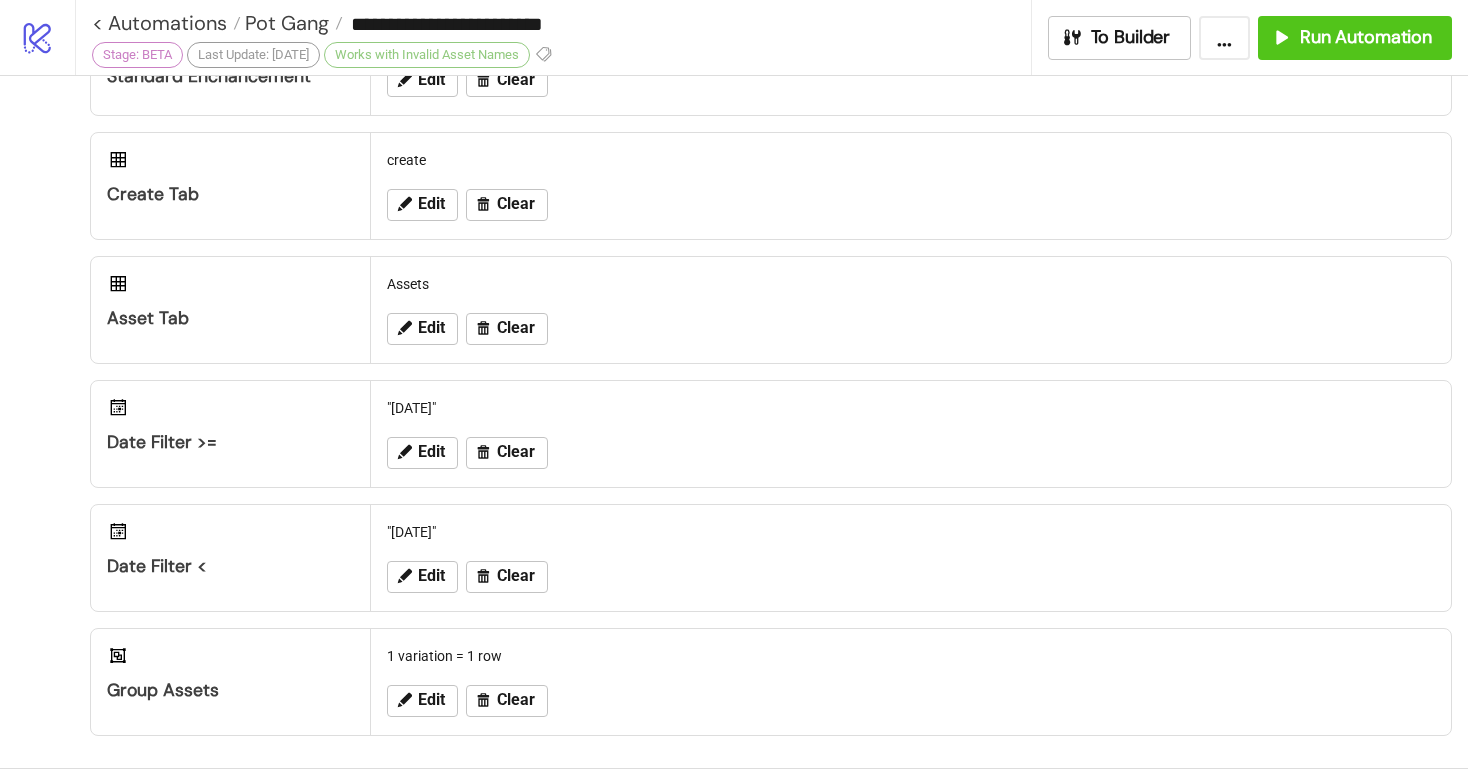 scroll, scrollTop: 256, scrollLeft: 0, axis: vertical 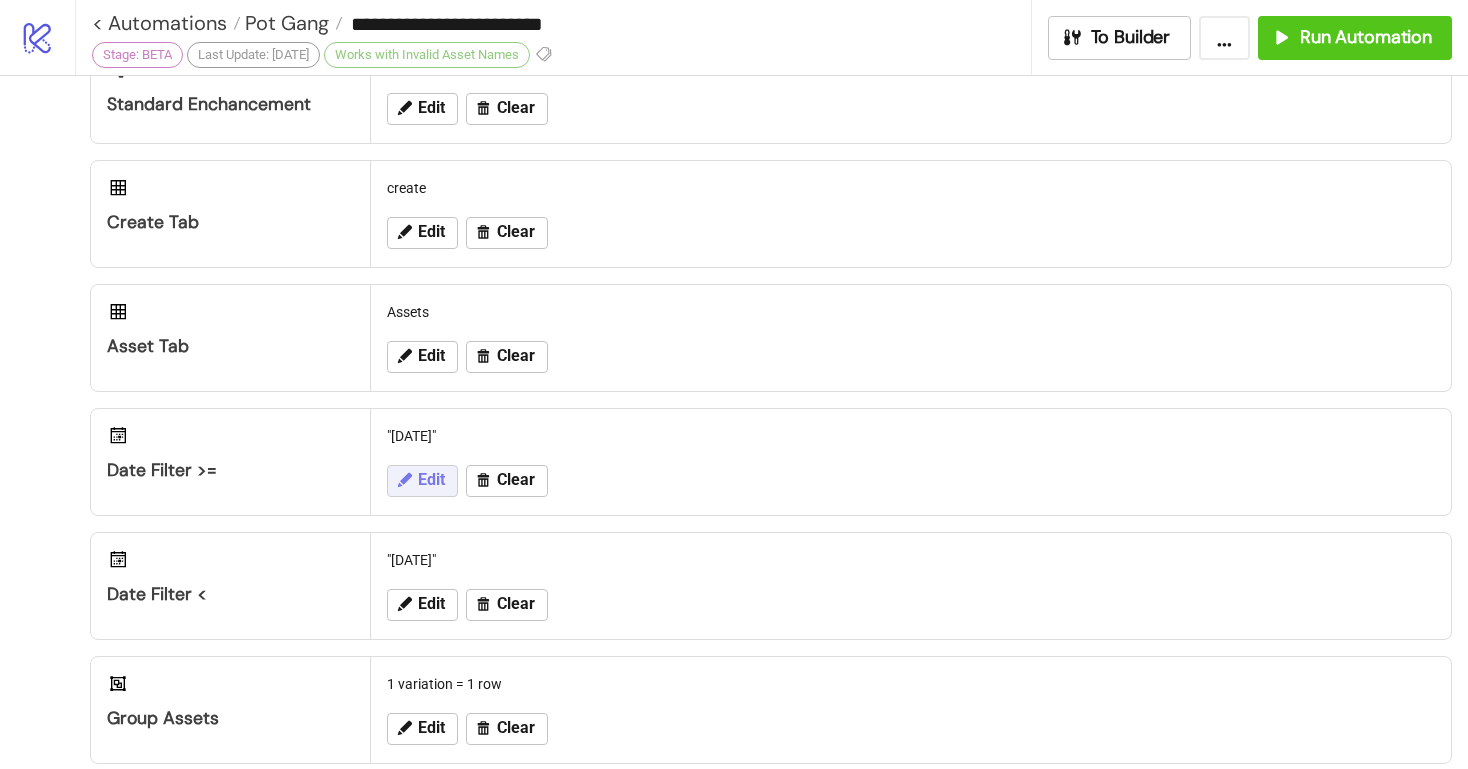 click on "Edit" at bounding box center (431, 480) 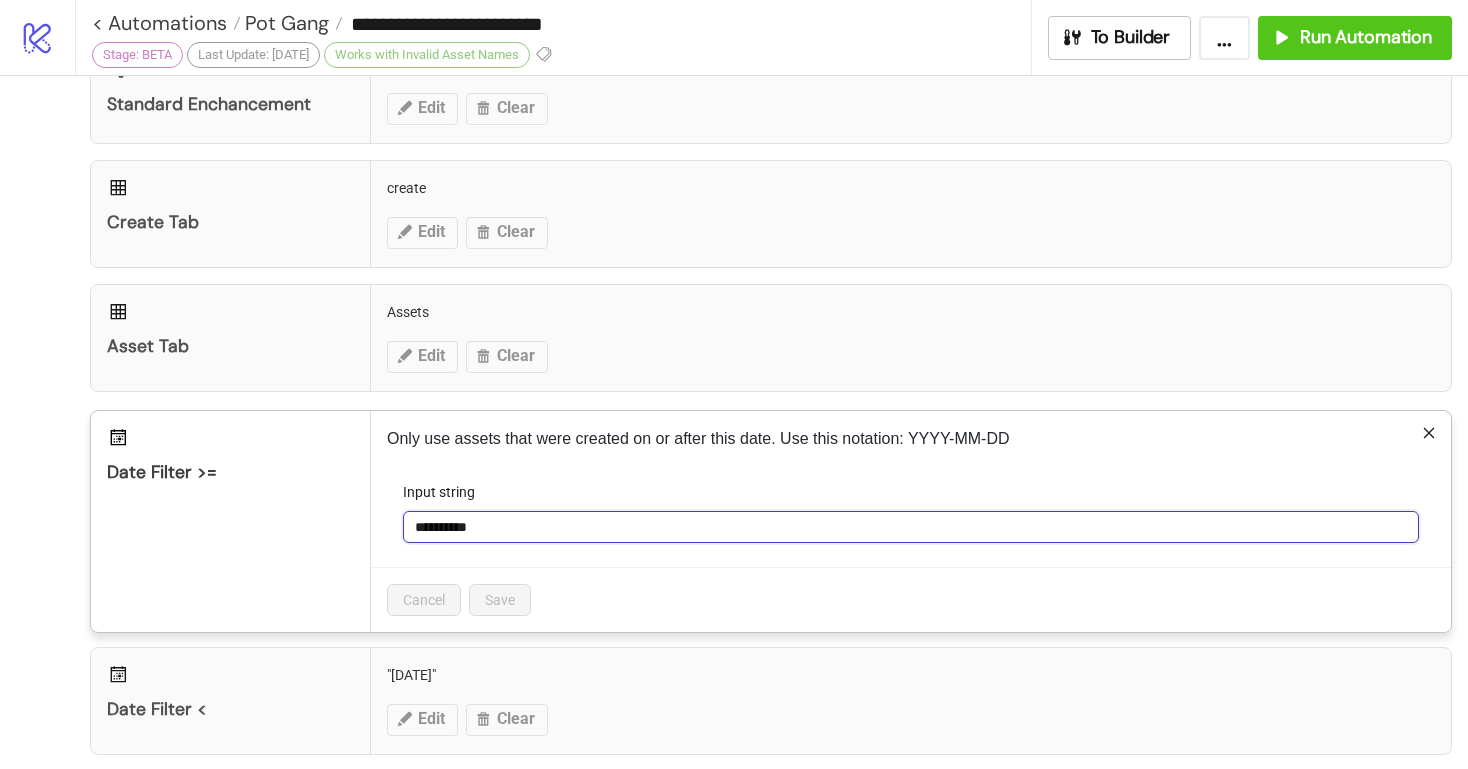 click on "**********" at bounding box center (911, 527) 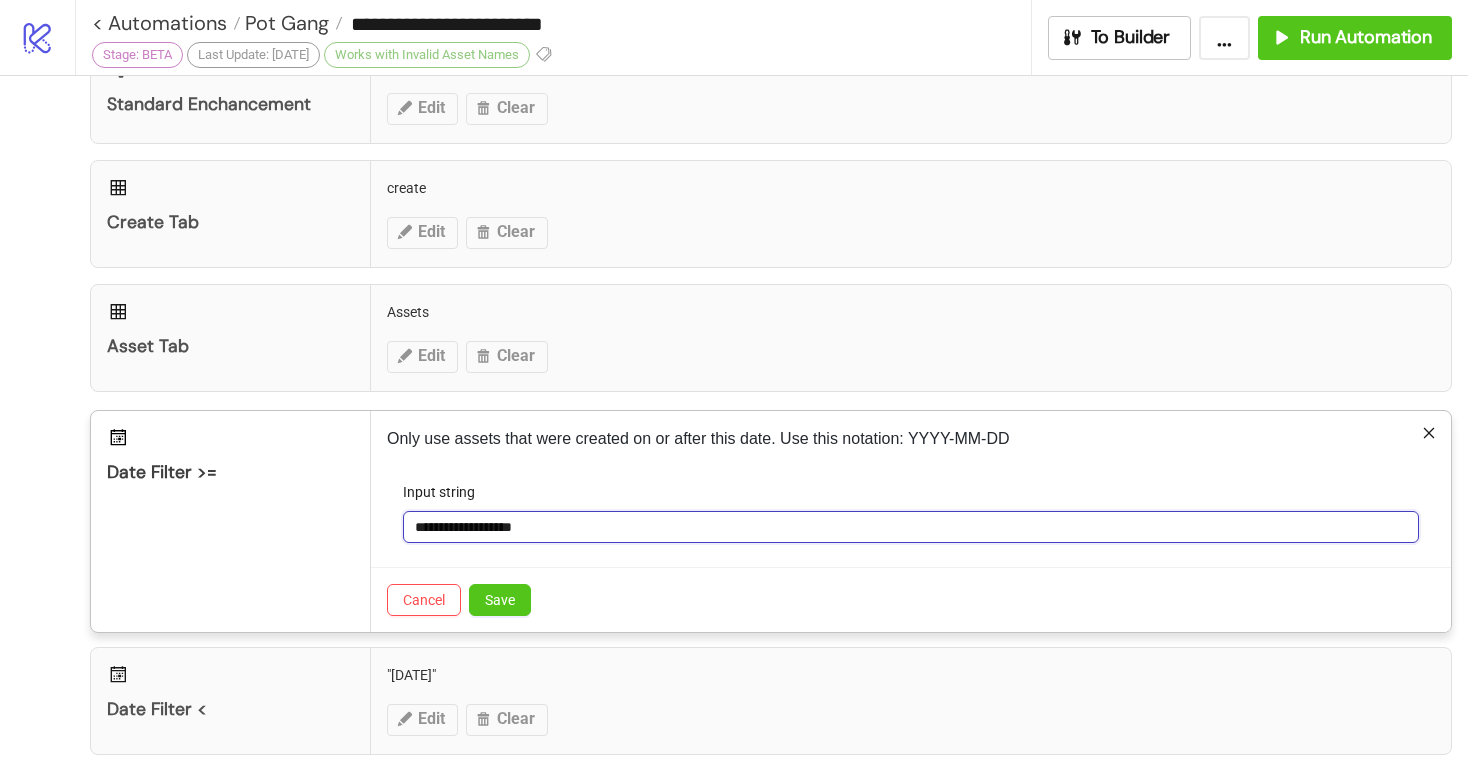 type on "**********" 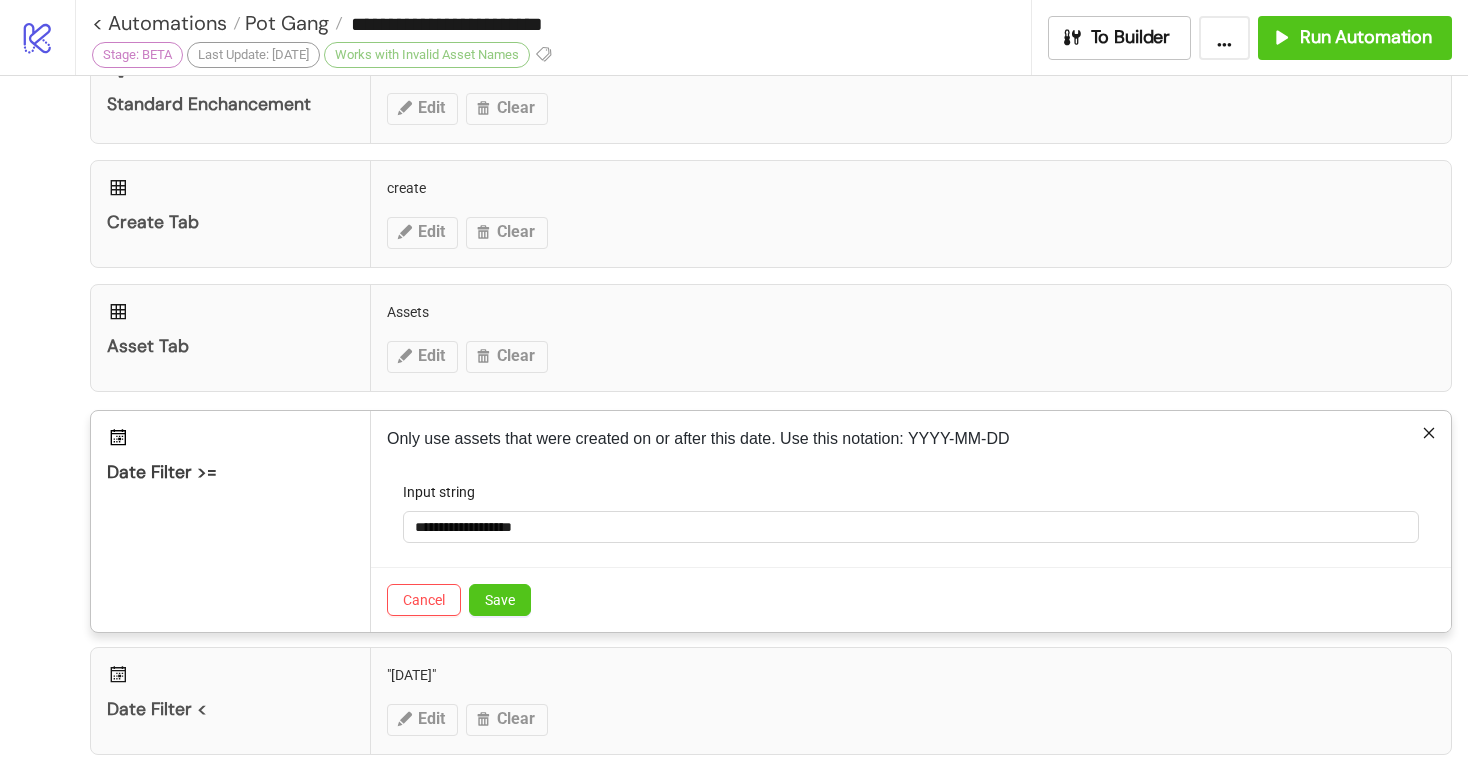 click on "Cancel Save" at bounding box center [911, 599] 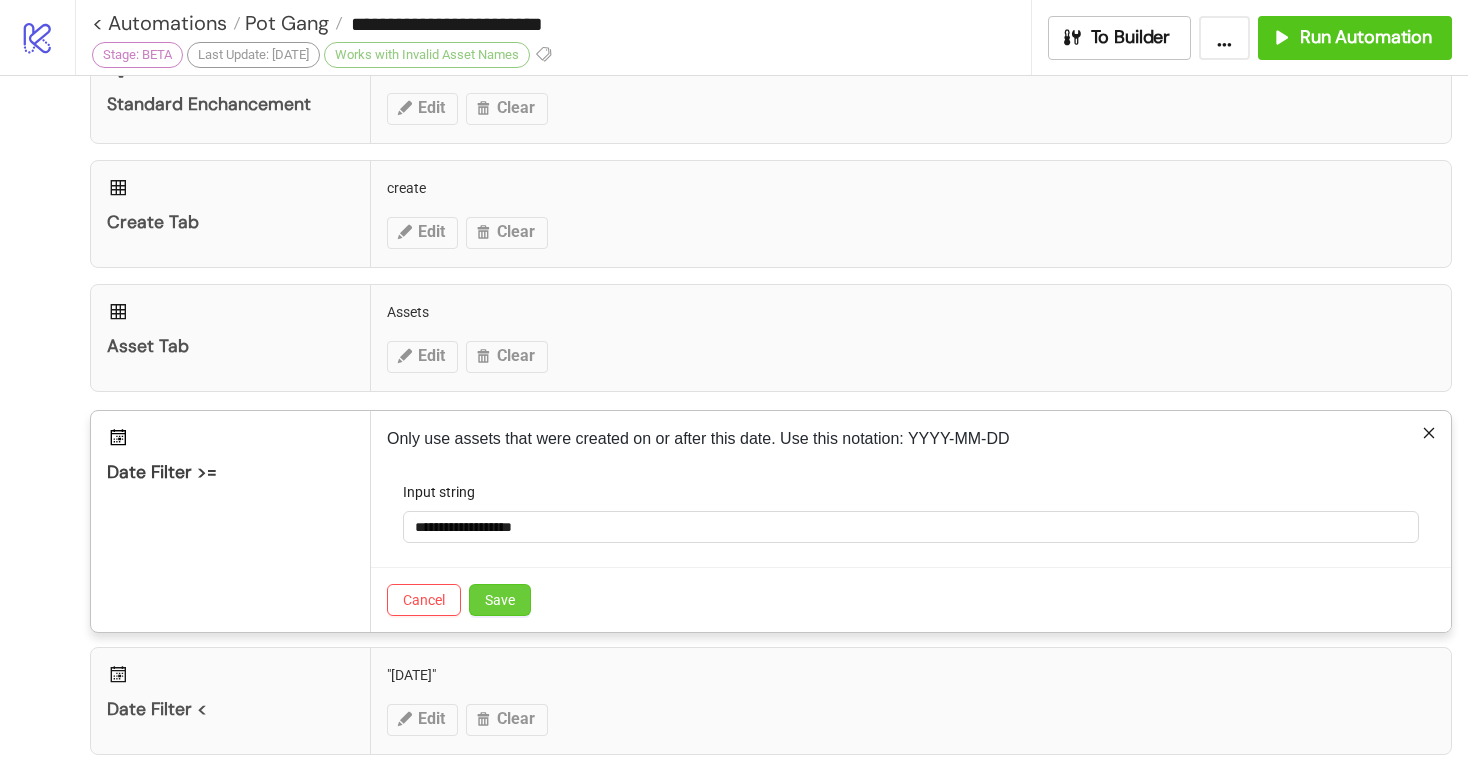 click on "Save" at bounding box center (500, 600) 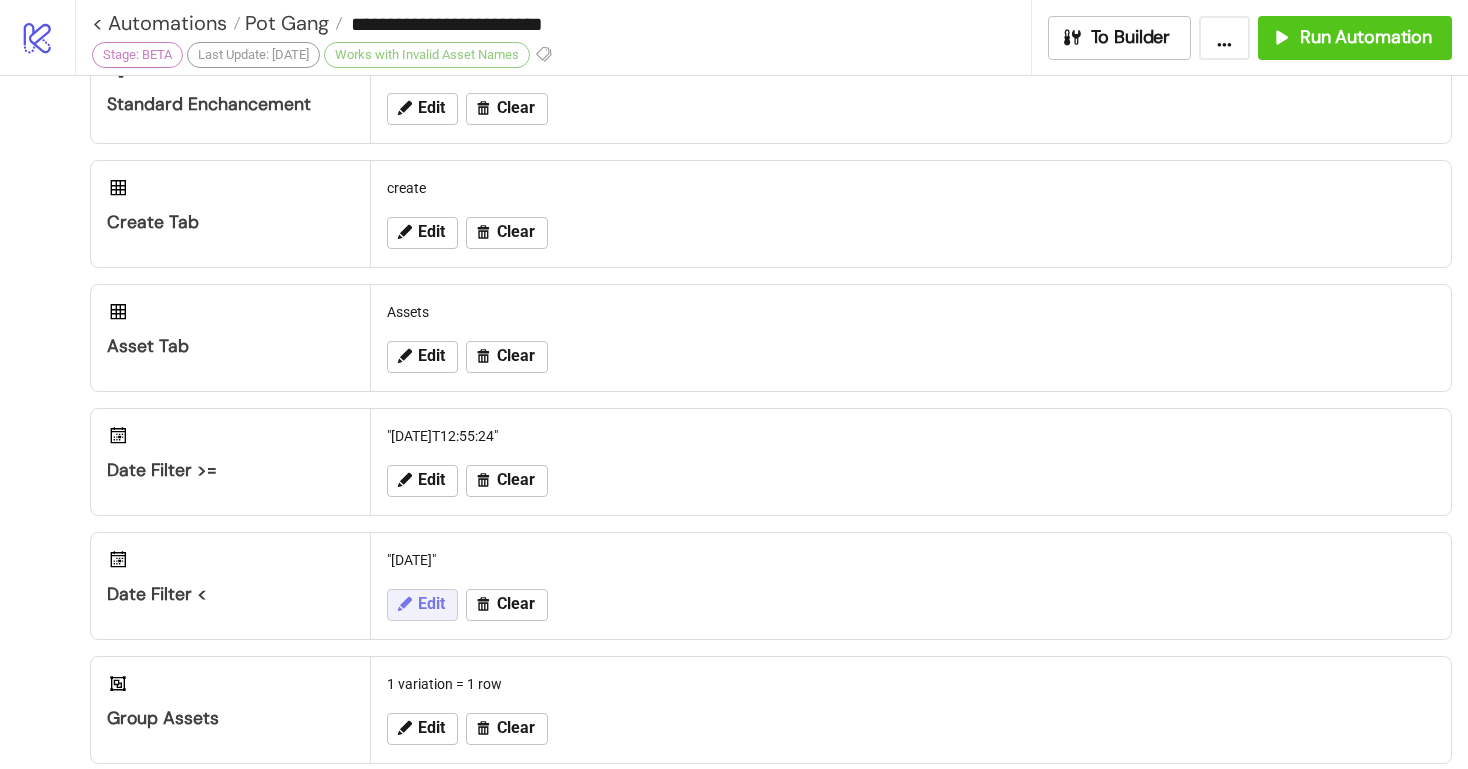 click on "Edit" at bounding box center [431, 604] 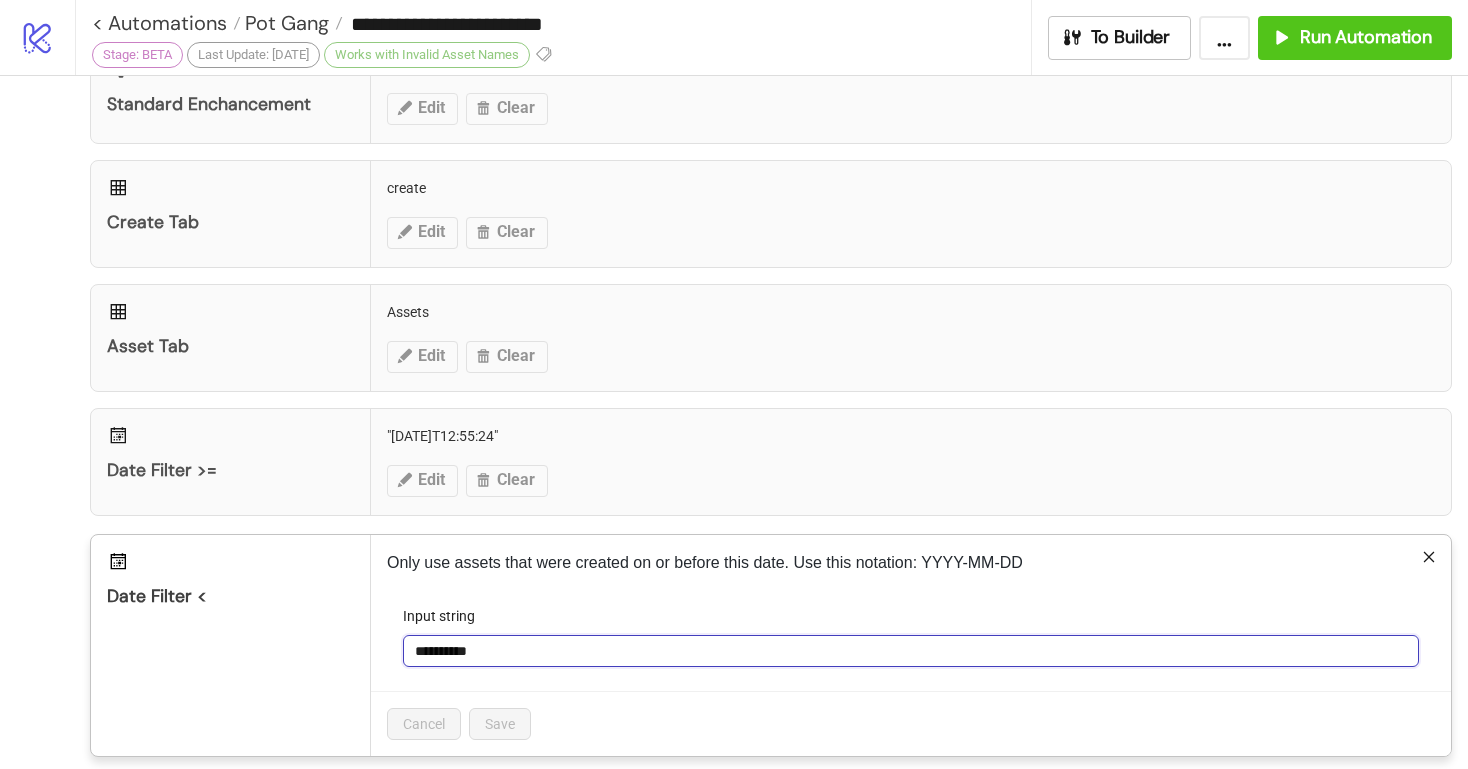 click on "**********" at bounding box center (911, 651) 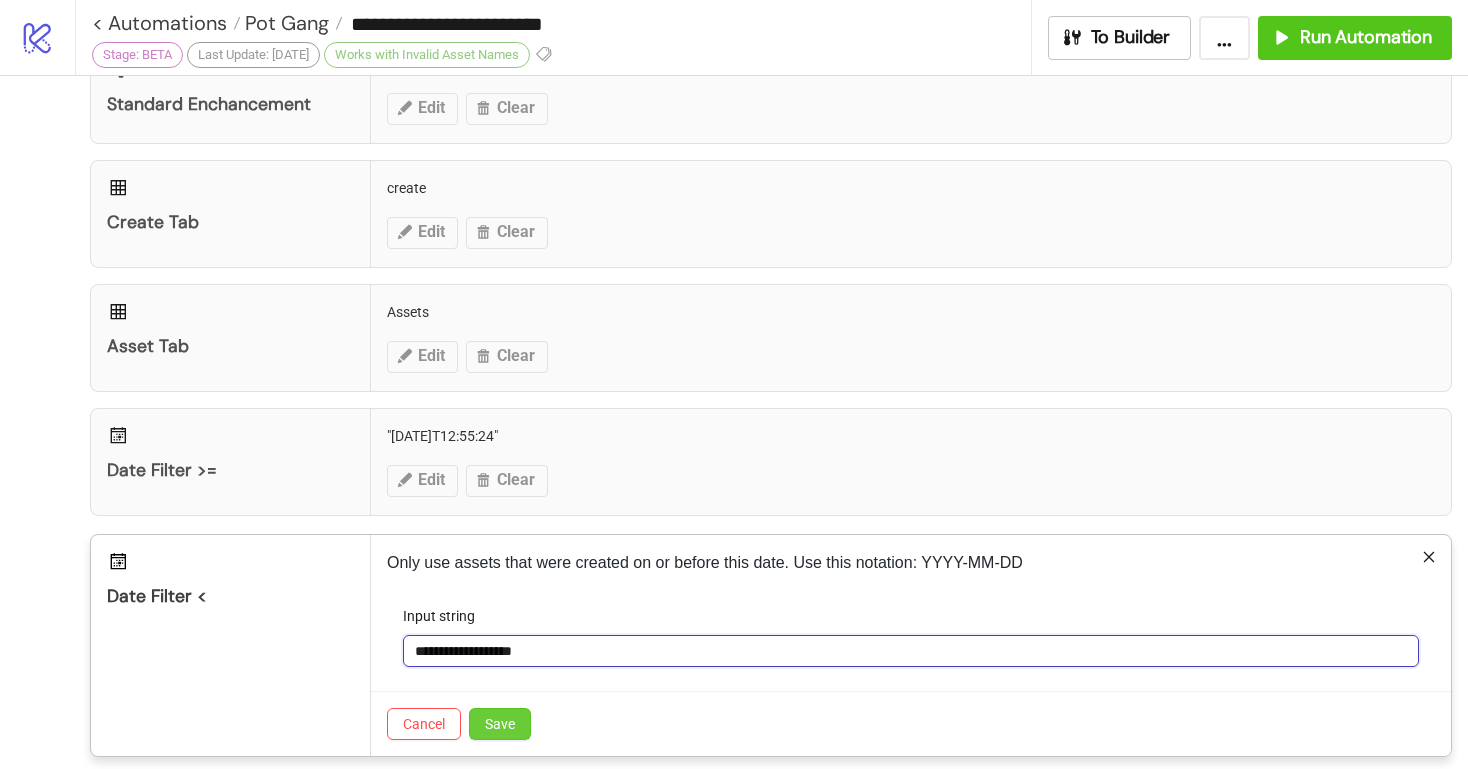 type on "**********" 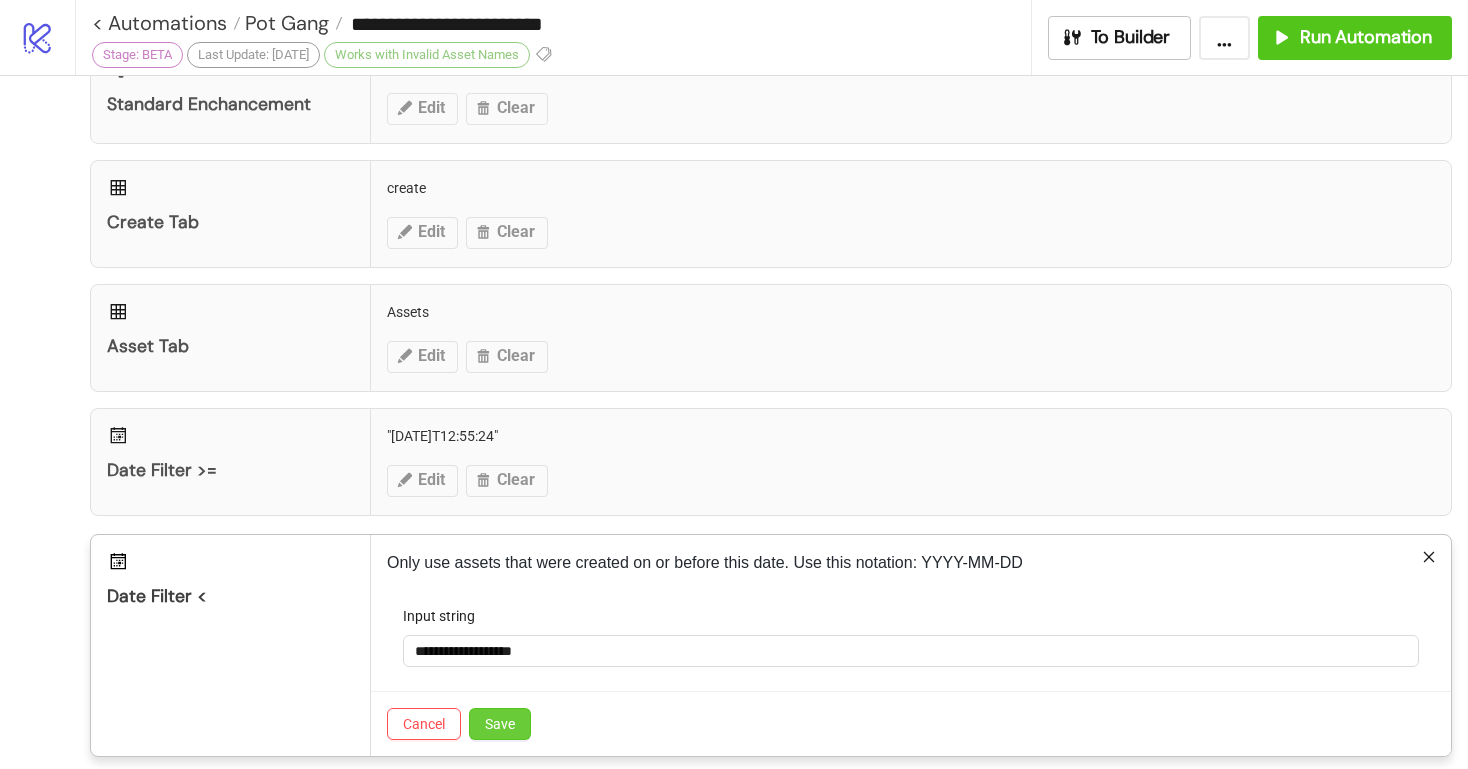 click on "Save" at bounding box center (500, 724) 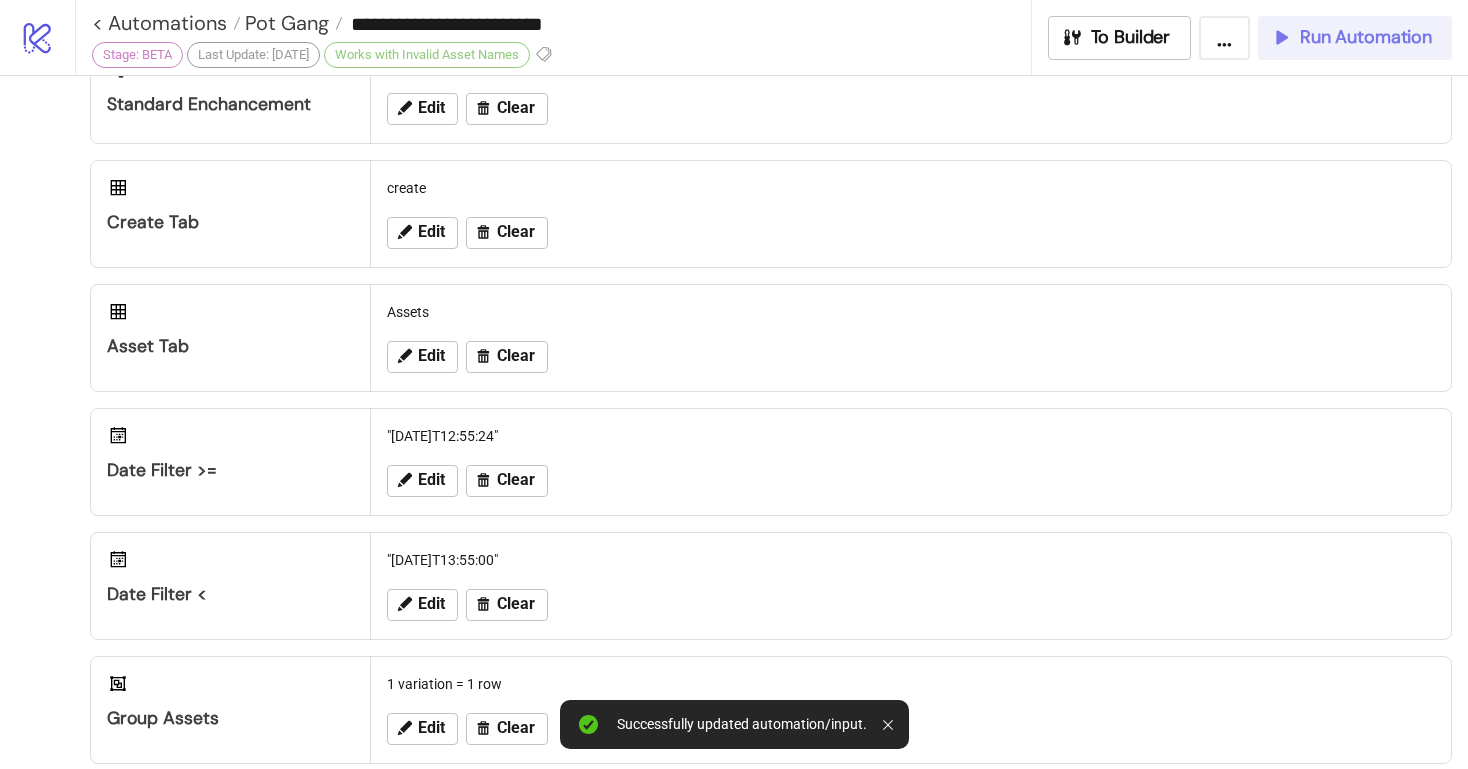 click on "Run Automation" at bounding box center (1366, 37) 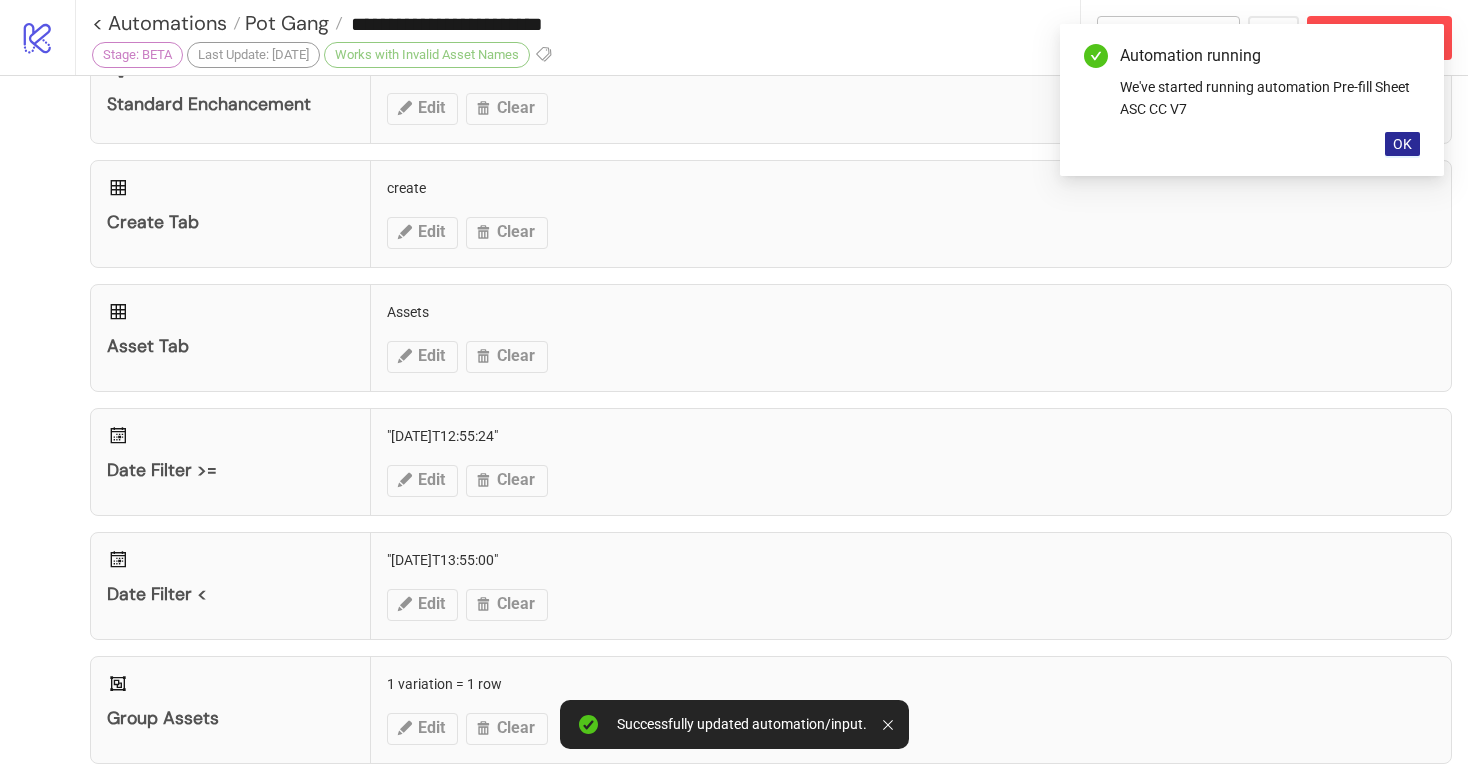 click on "OK" at bounding box center (1402, 144) 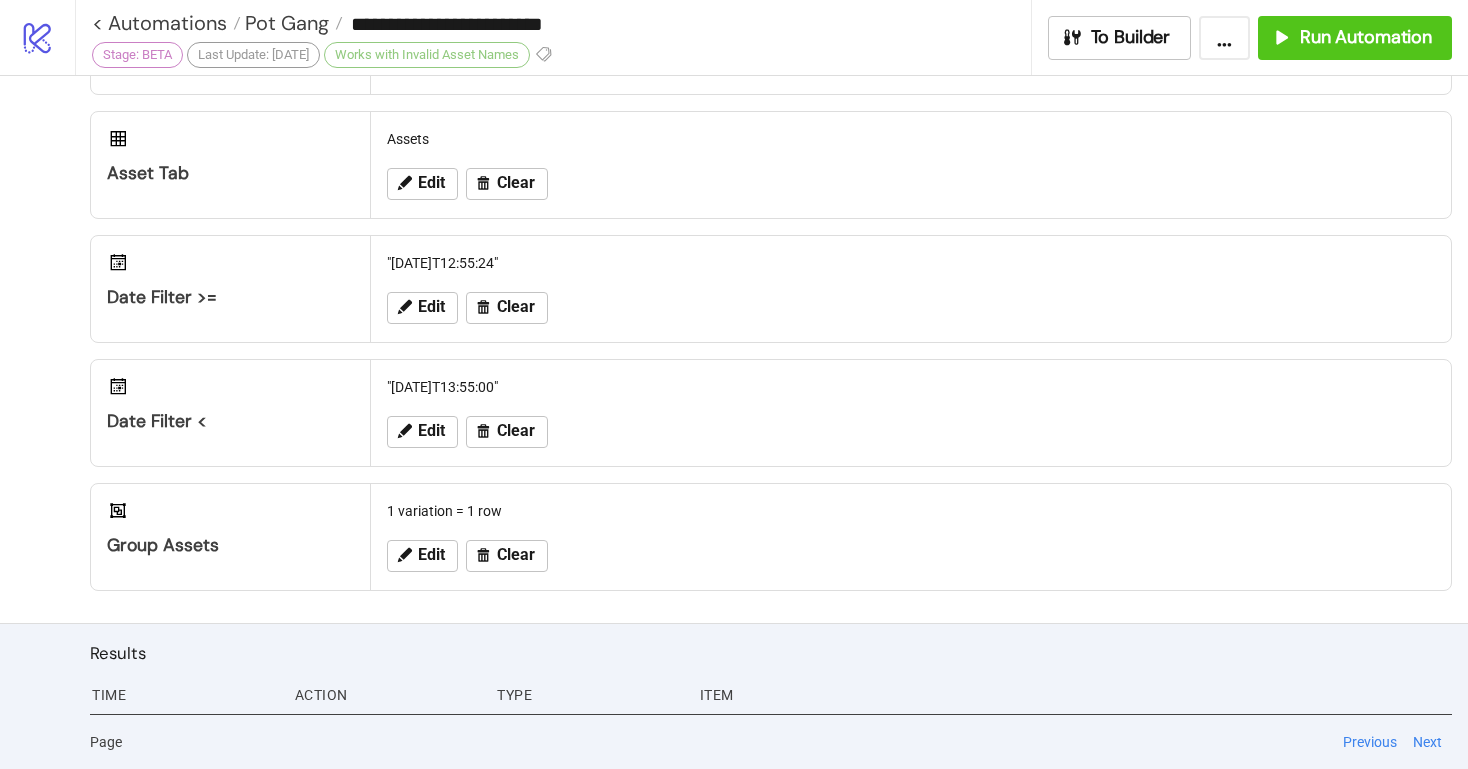 scroll, scrollTop: 428, scrollLeft: 0, axis: vertical 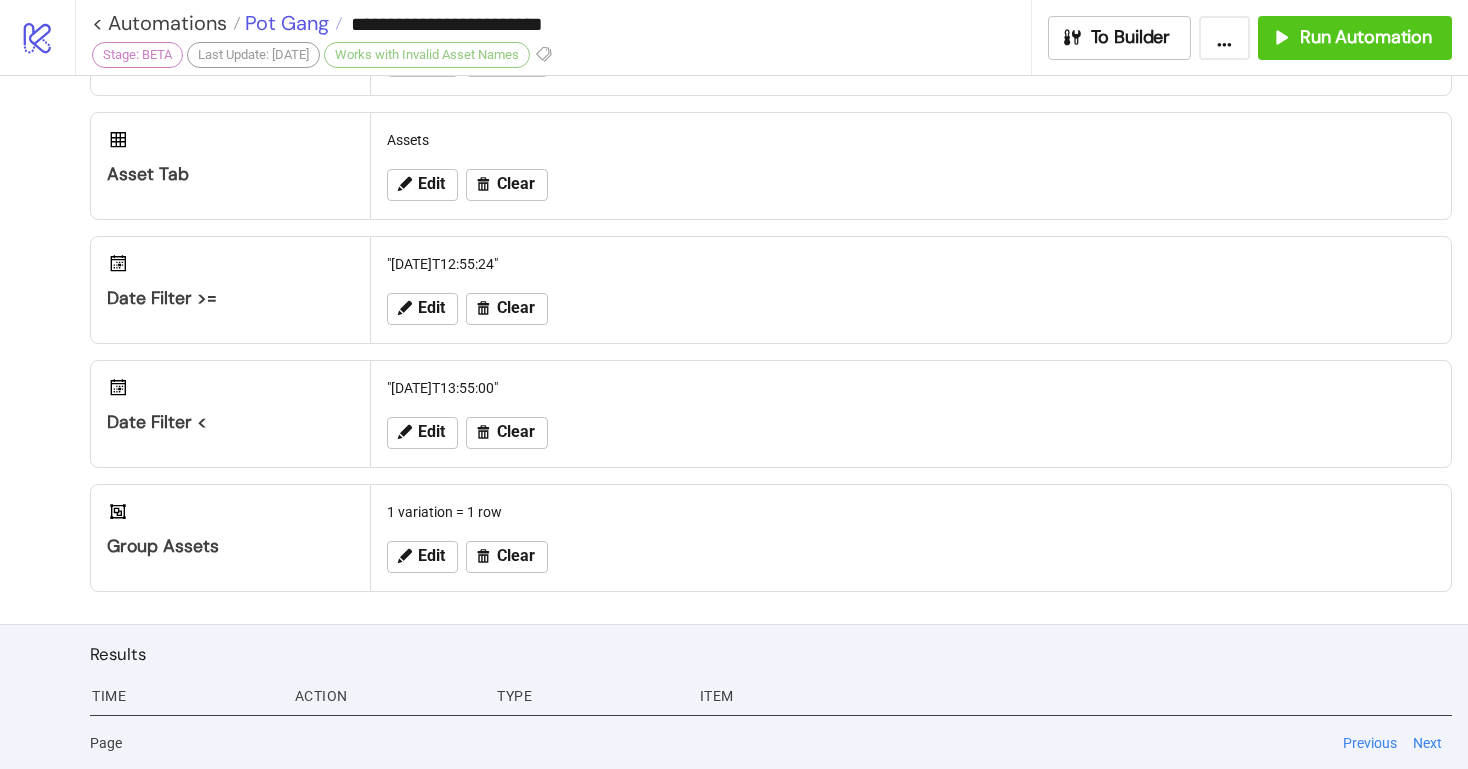 click on "Pot Gang" at bounding box center [284, 23] 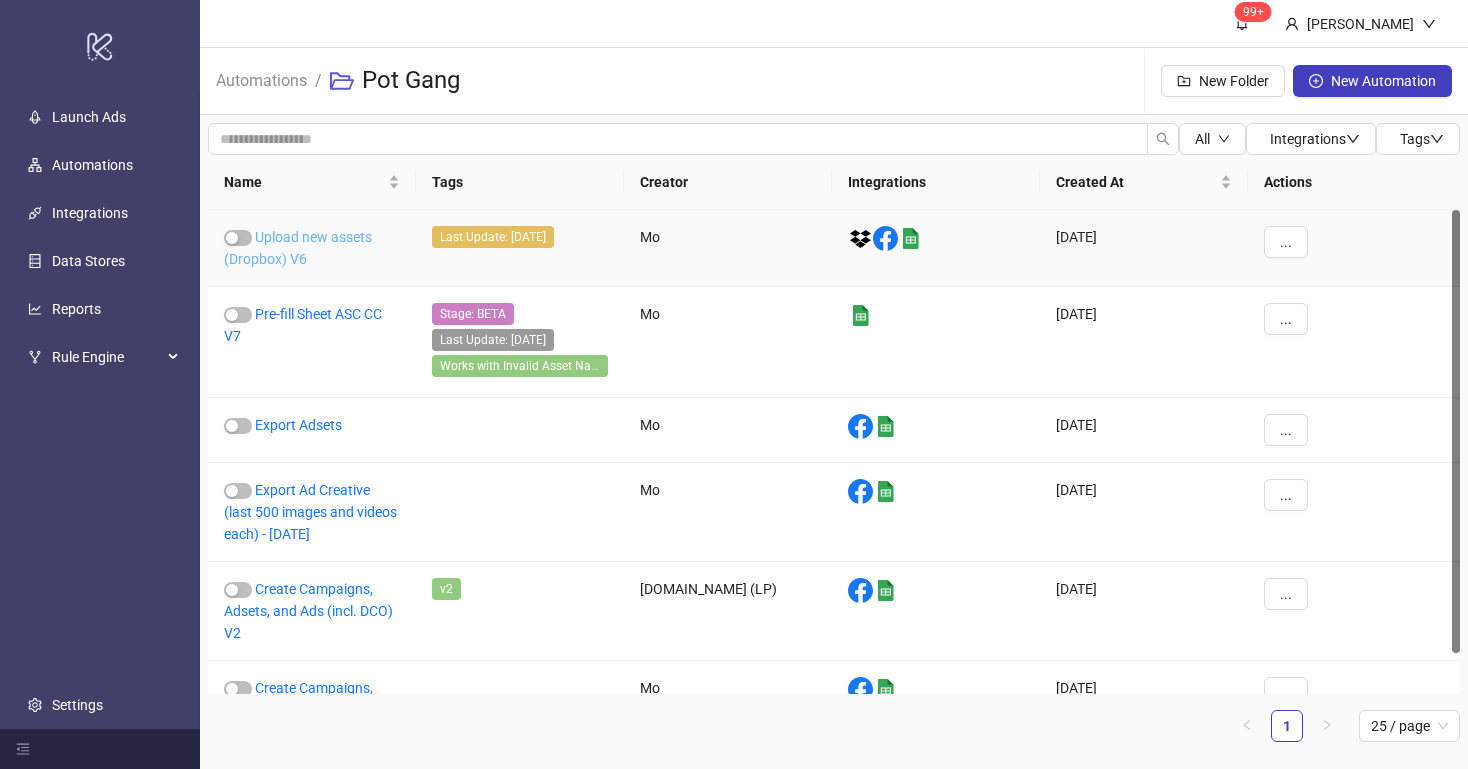 click on "Upload new assets (Dropbox) V6" at bounding box center [298, 248] 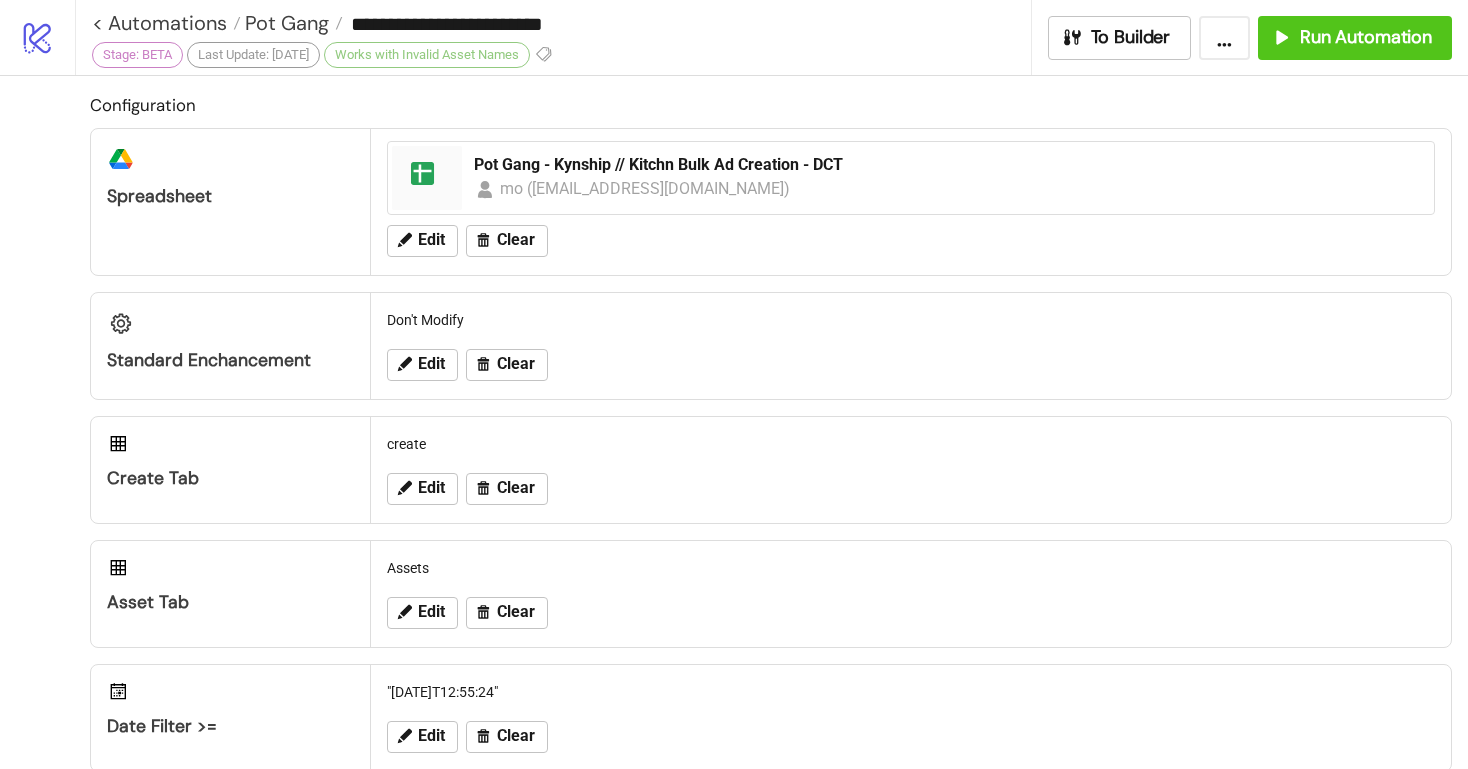 type on "**********" 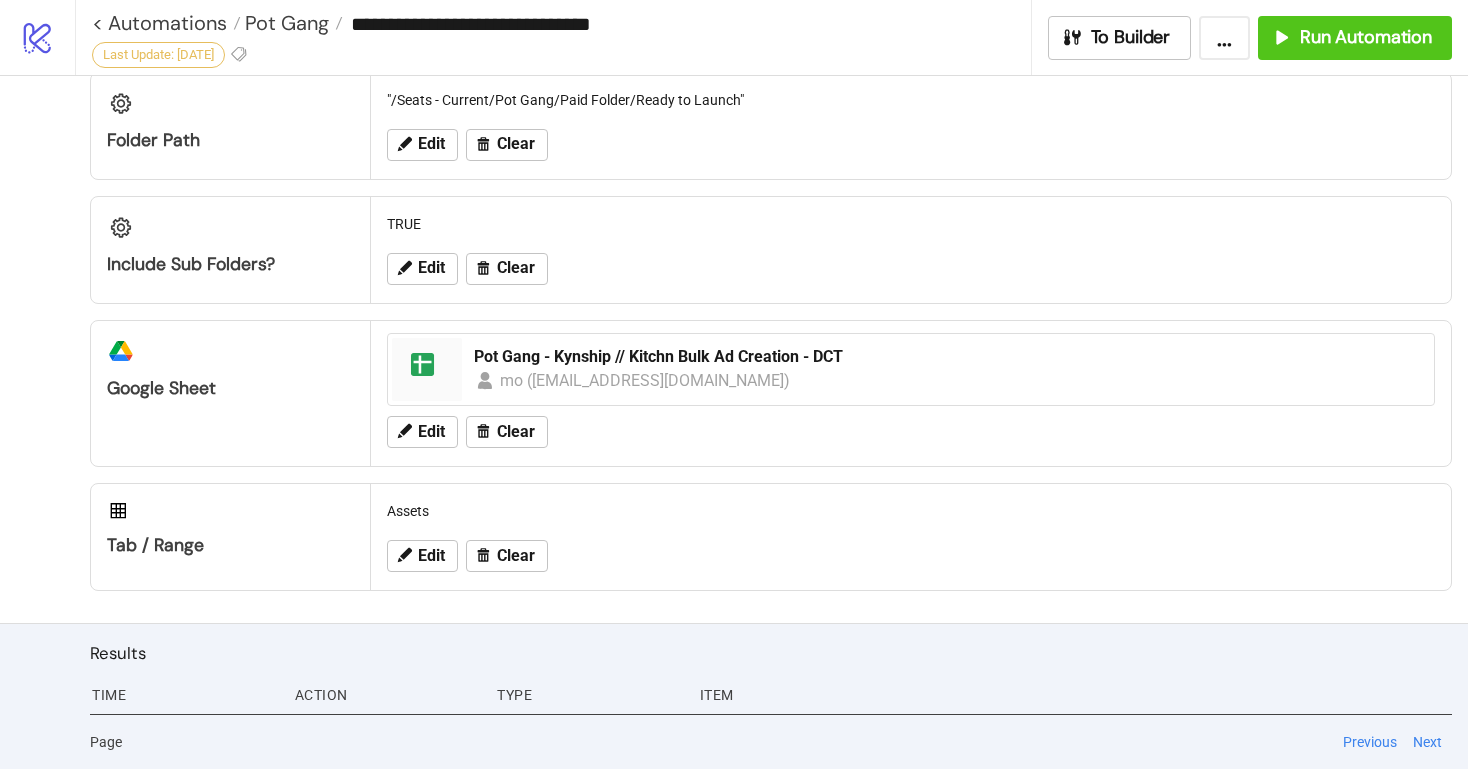 scroll, scrollTop: 771, scrollLeft: 0, axis: vertical 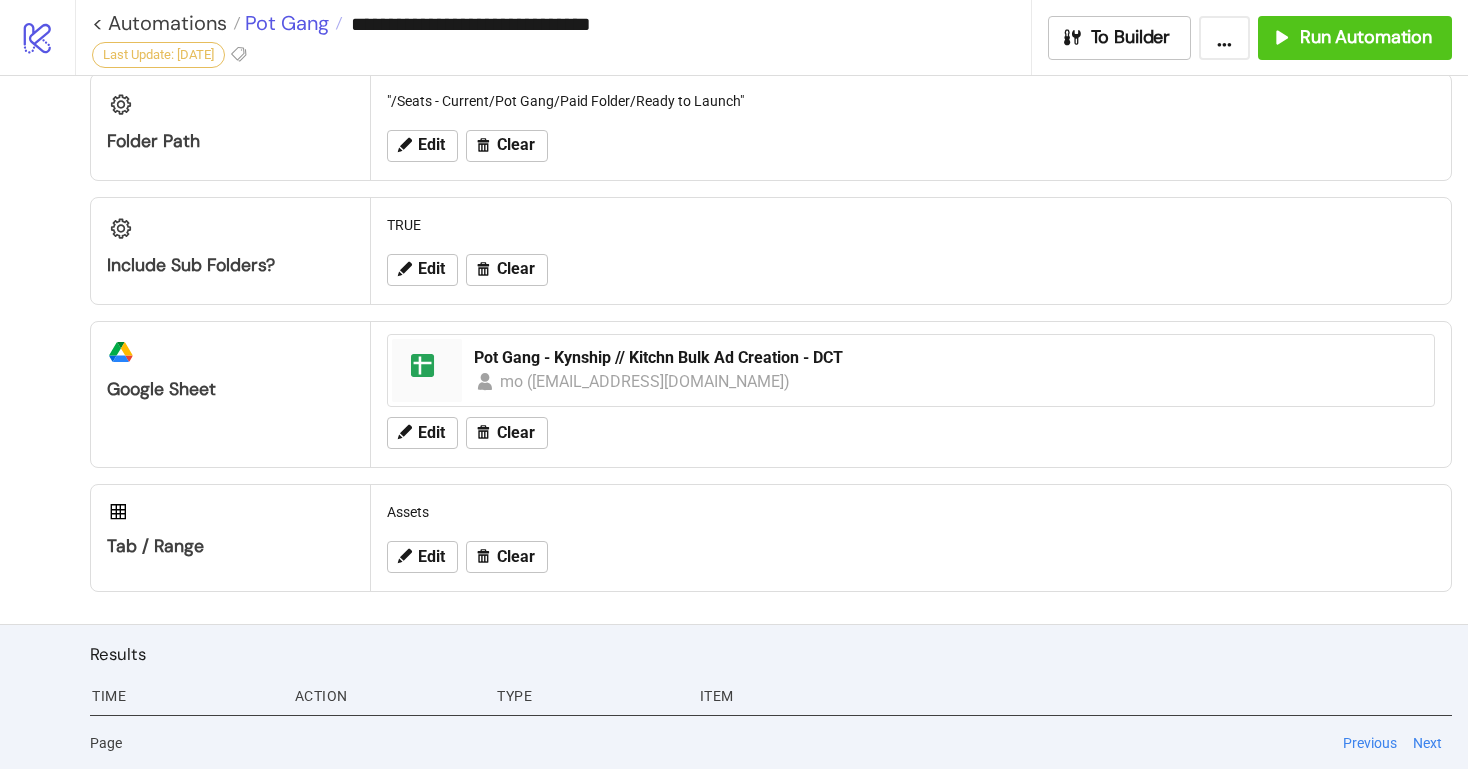 click on "Pot Gang" at bounding box center (284, 23) 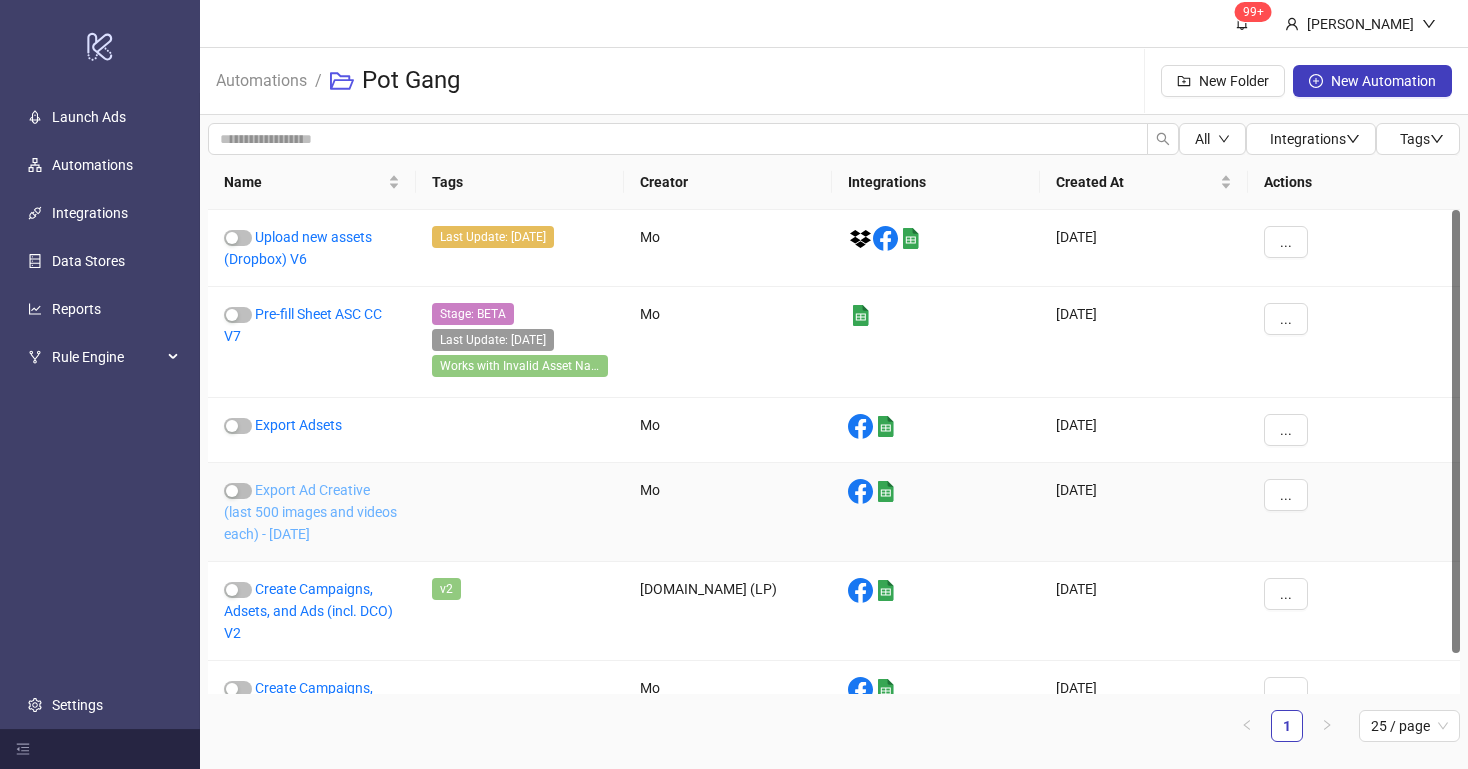 scroll, scrollTop: 44, scrollLeft: 0, axis: vertical 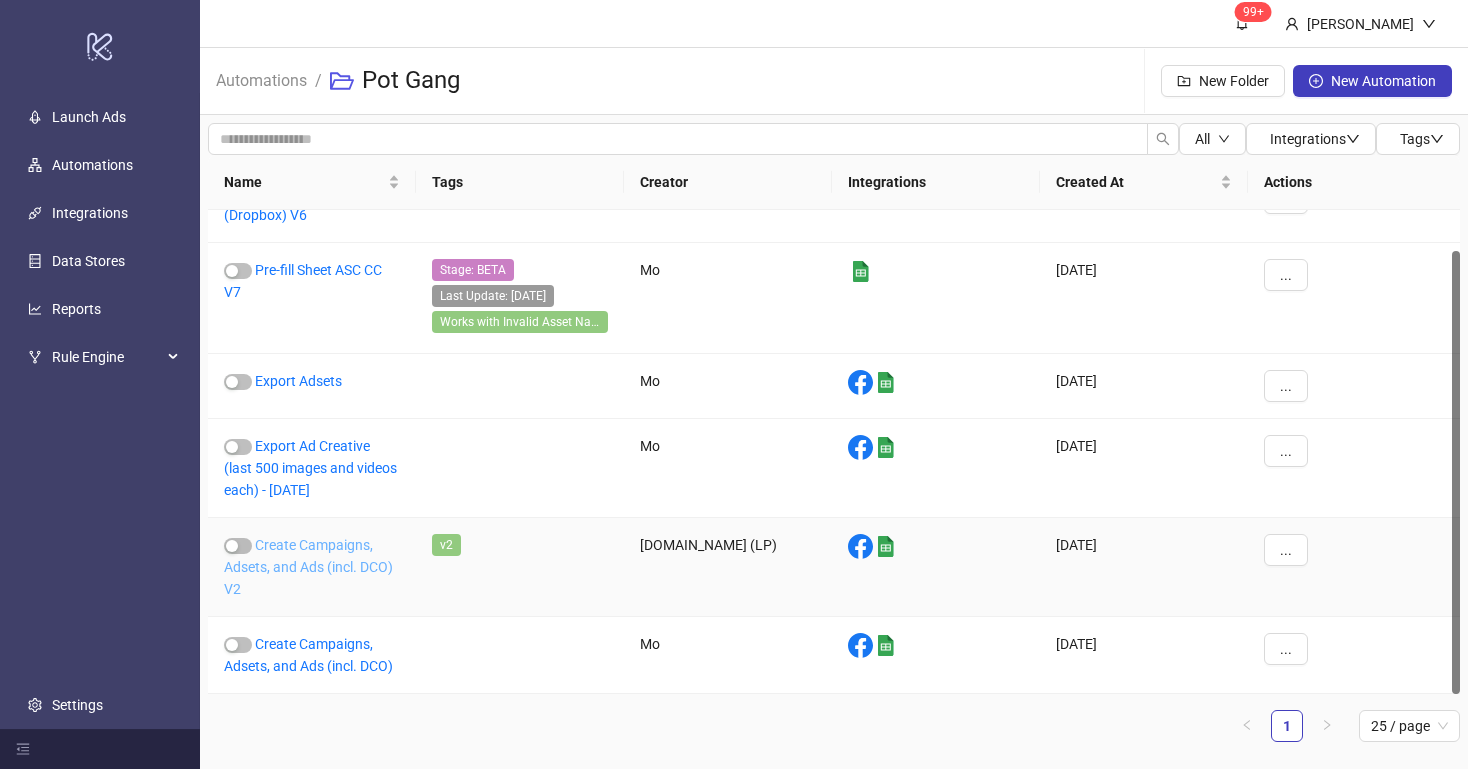 click on "Create Campaigns, Adsets, and Ads (incl. DCO) V2" at bounding box center [308, 567] 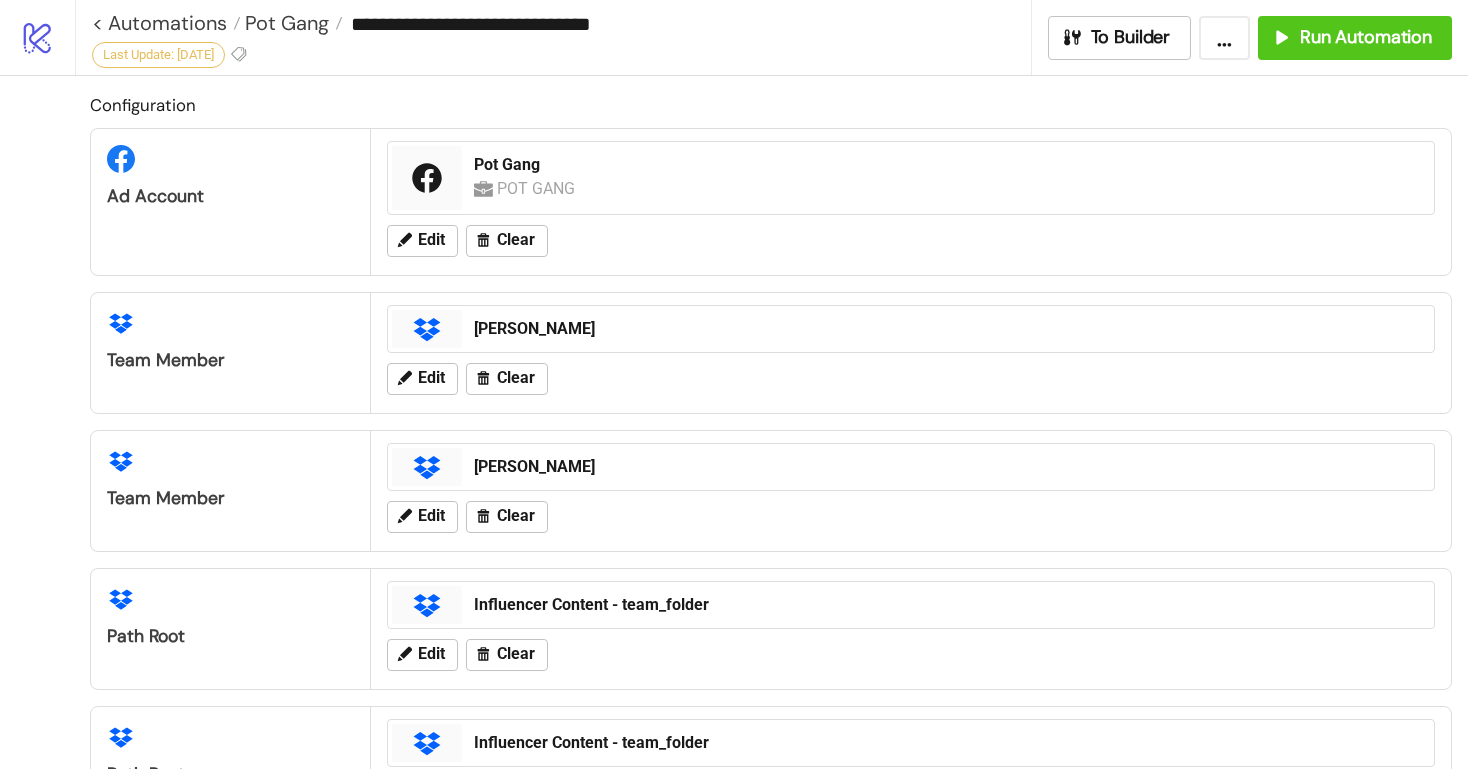 type on "**********" 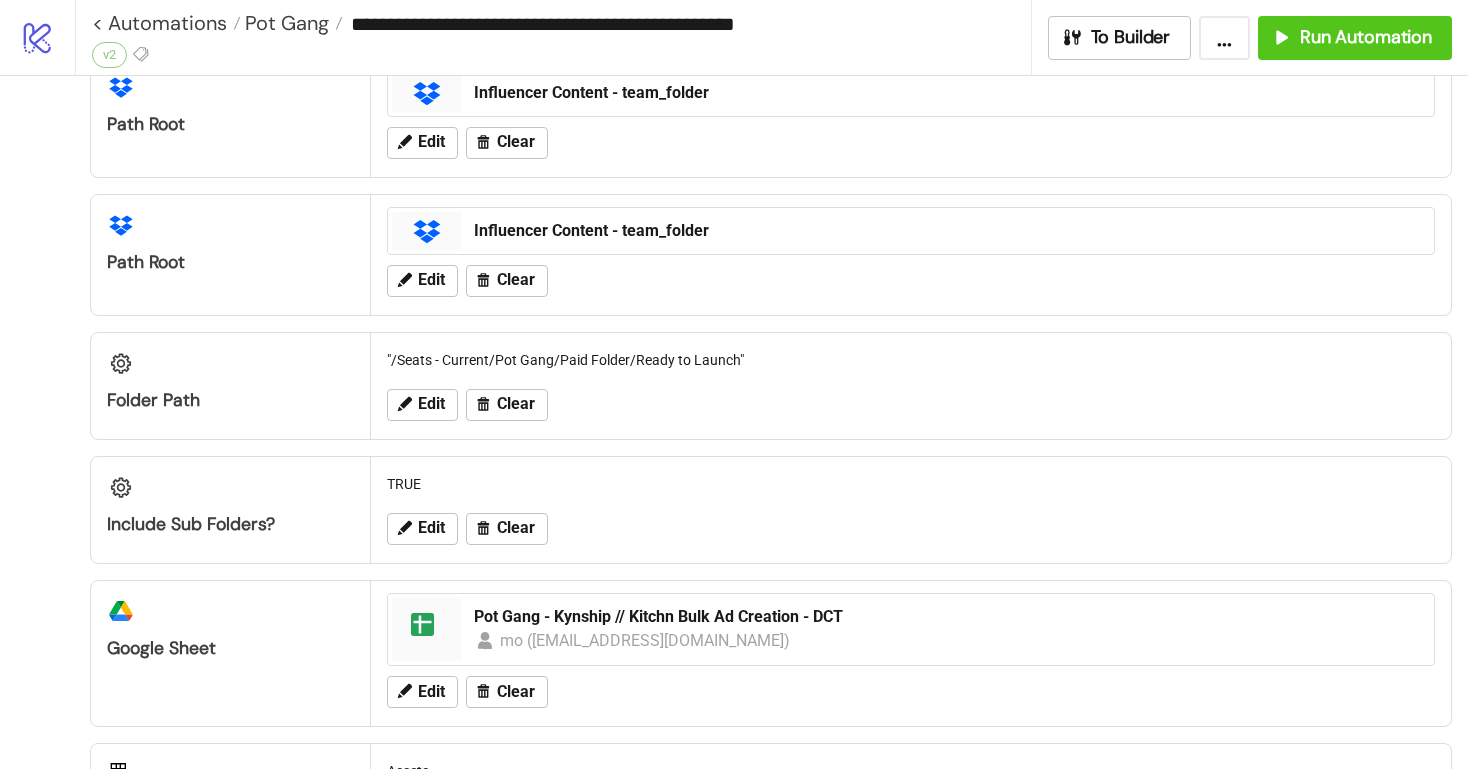 scroll, scrollTop: 541, scrollLeft: 0, axis: vertical 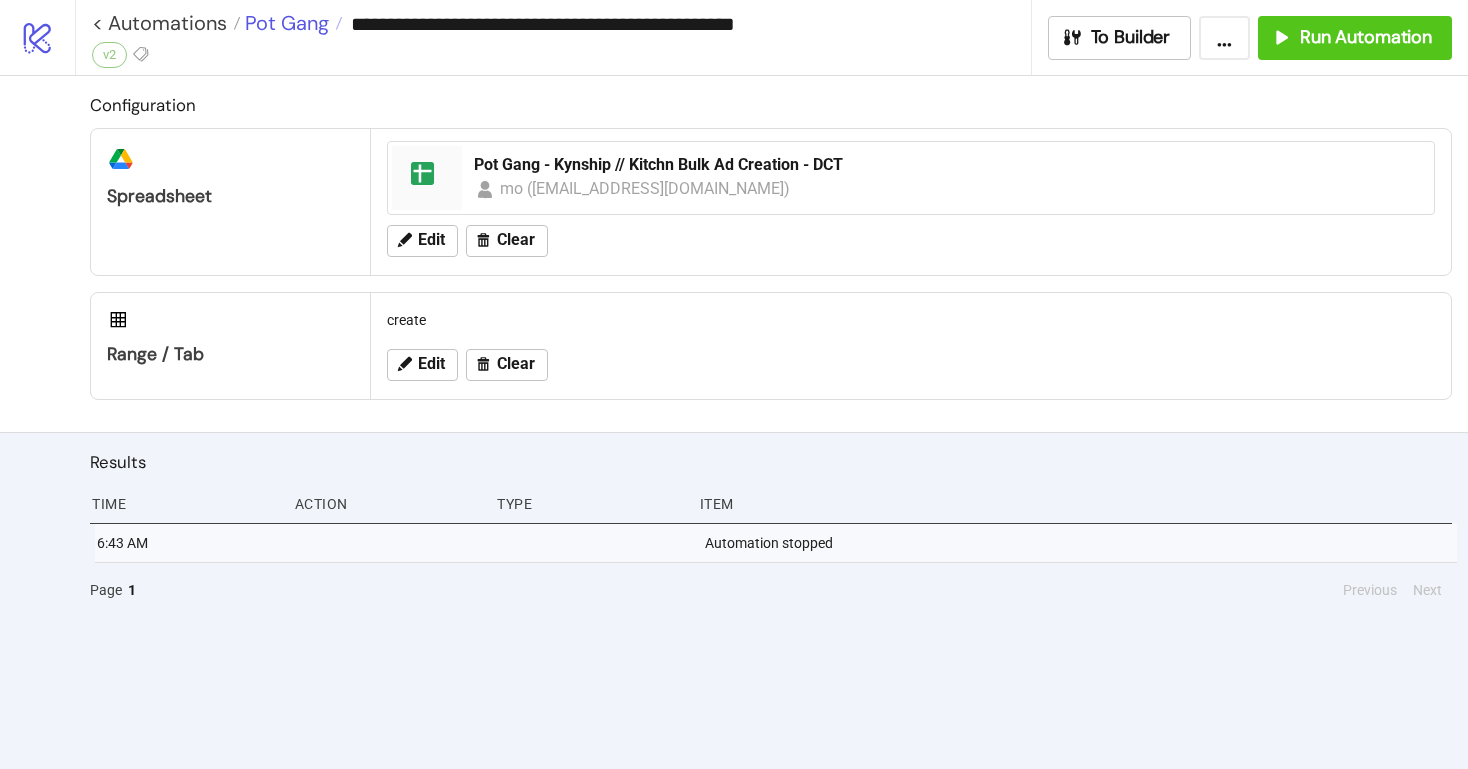 click on "Pot Gang" at bounding box center [284, 23] 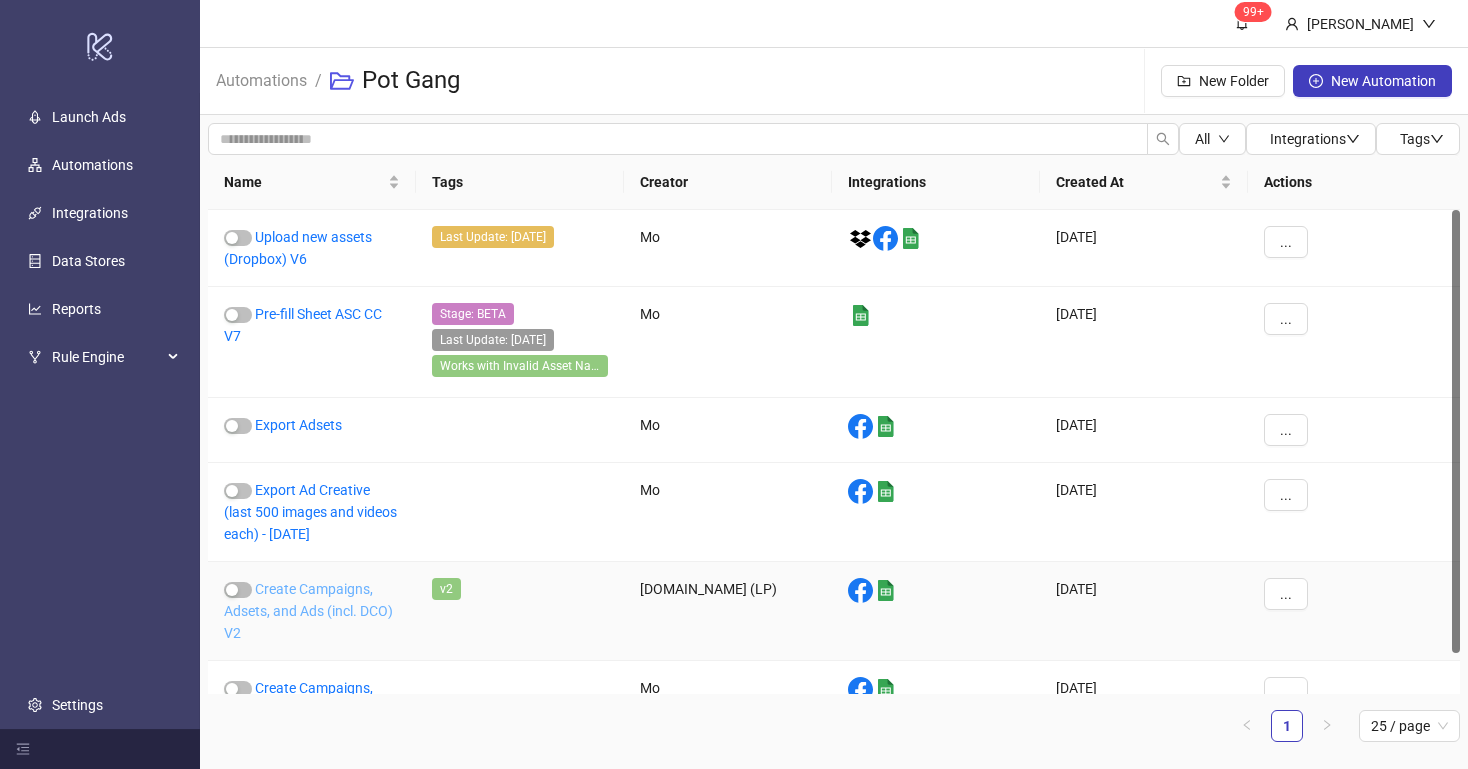 click on "Create Campaigns, Adsets, and Ads (incl. DCO) V2" at bounding box center (308, 611) 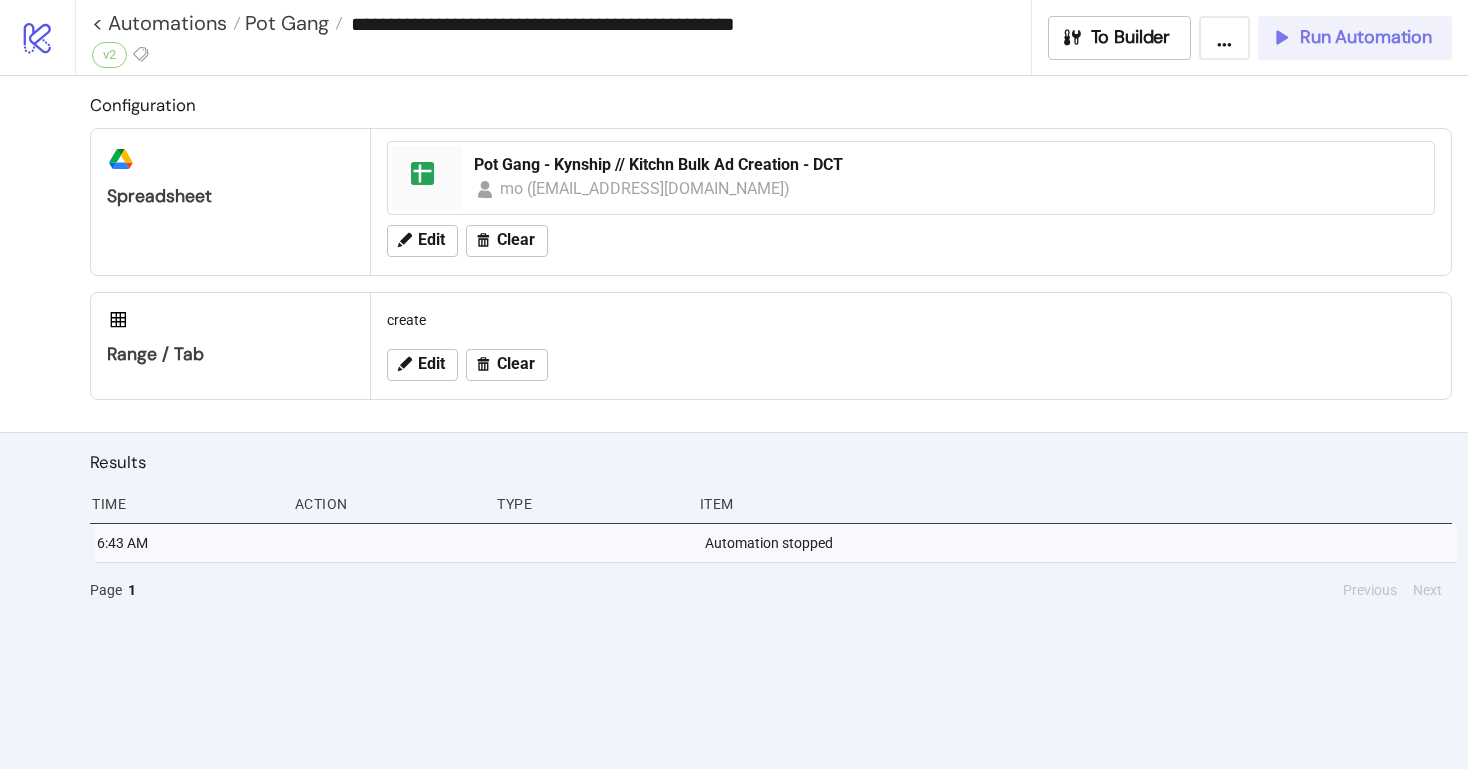 click on "Run Automation" at bounding box center (1355, 38) 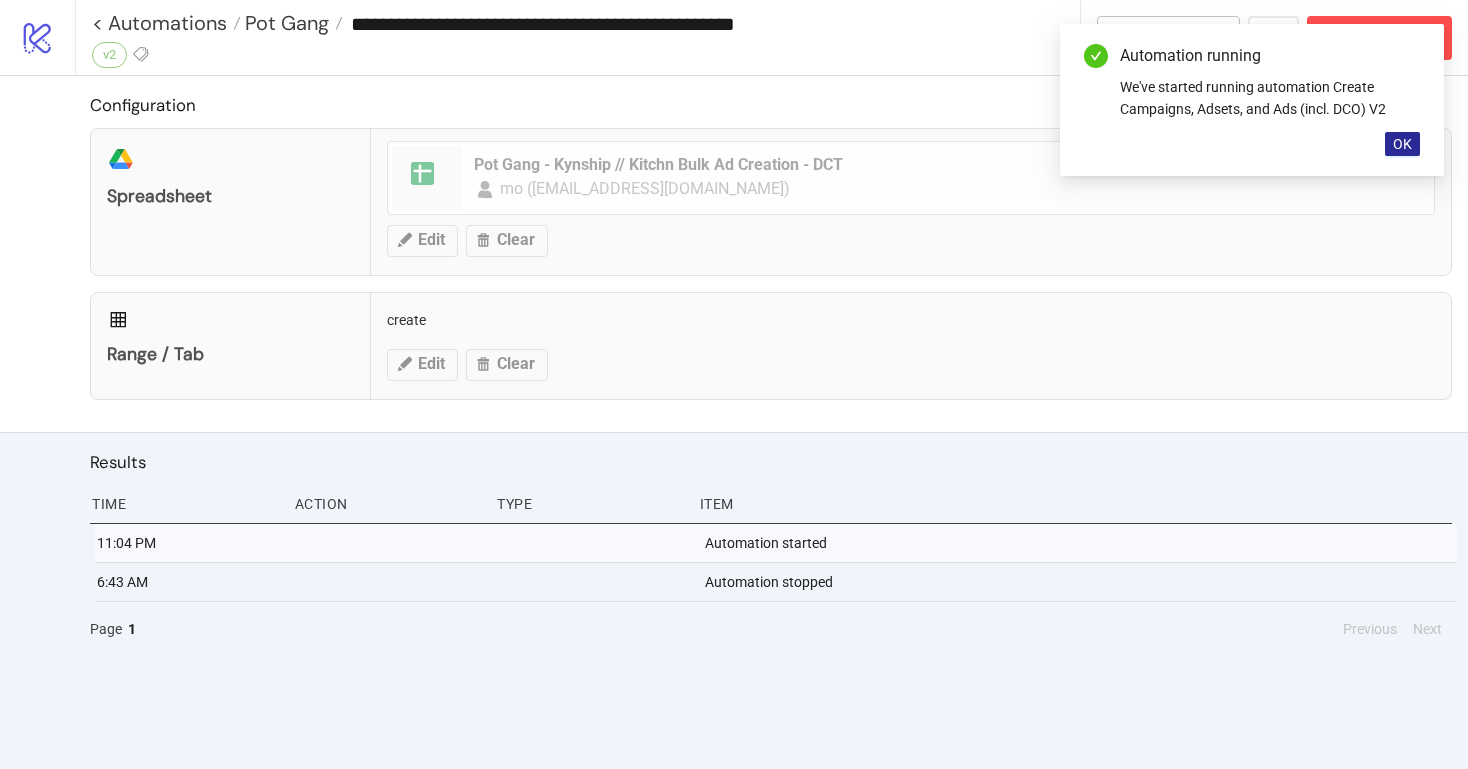 click on "OK" at bounding box center (1402, 144) 